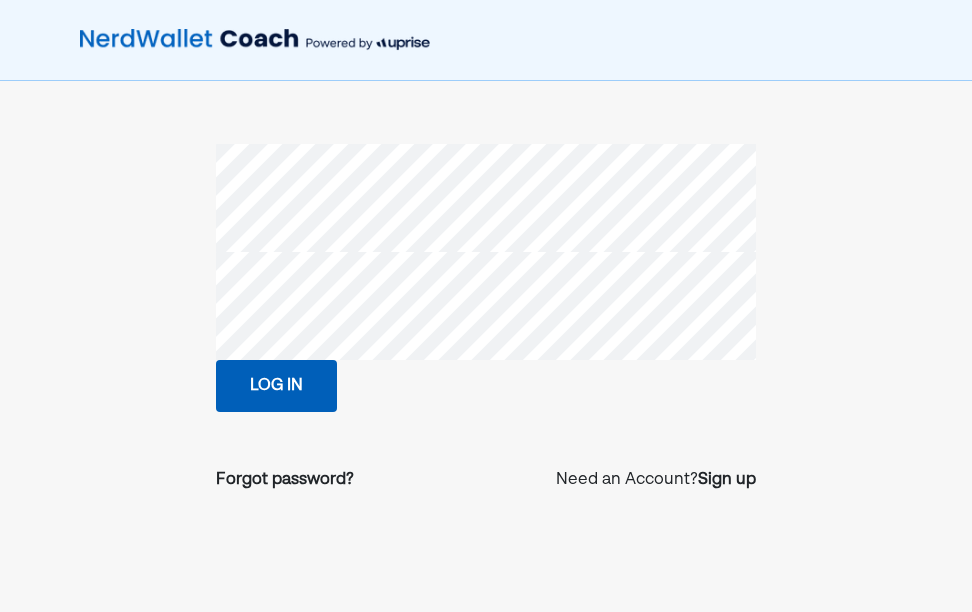 scroll, scrollTop: 0, scrollLeft: 0, axis: both 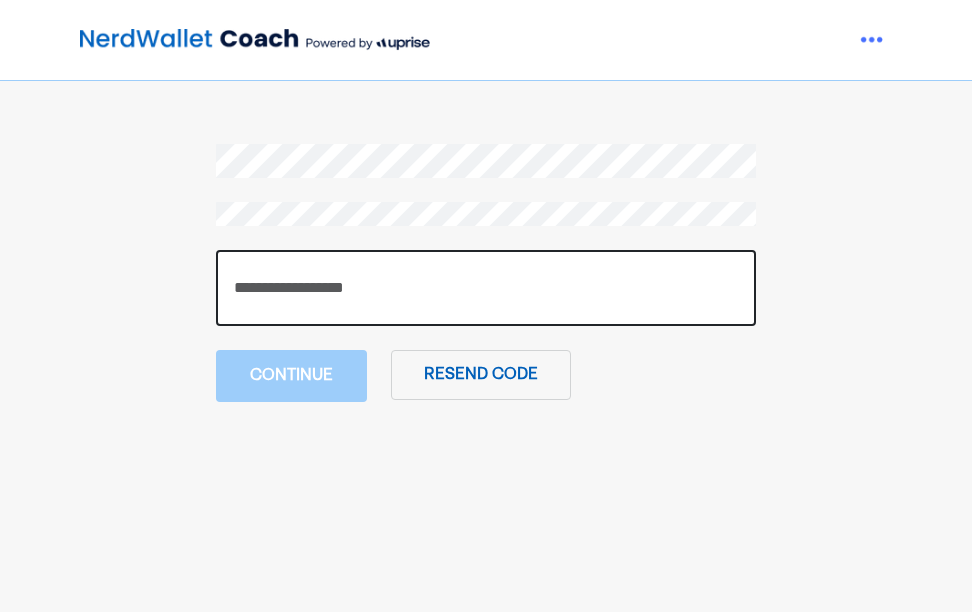 click at bounding box center (486, 288) 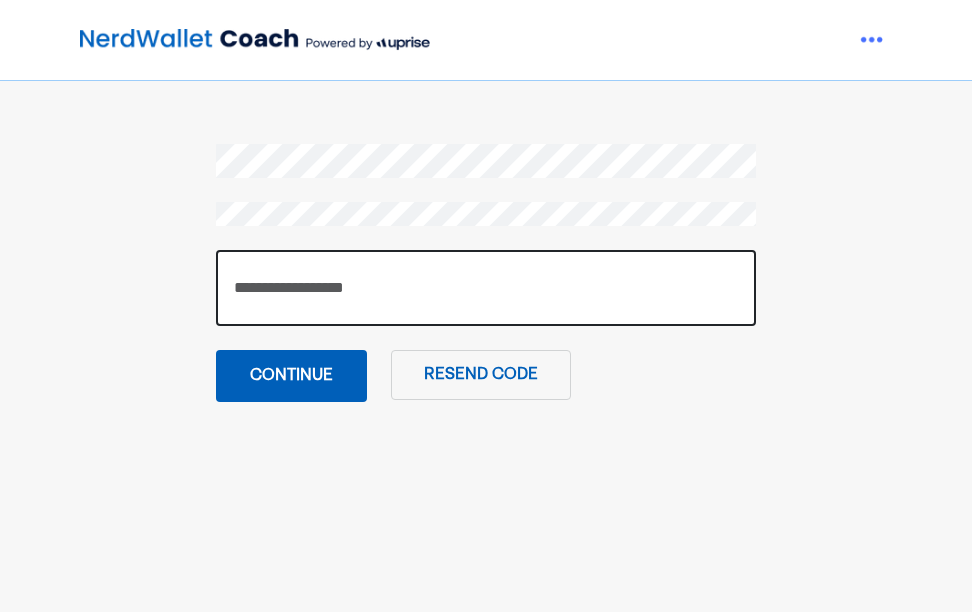 type on "******" 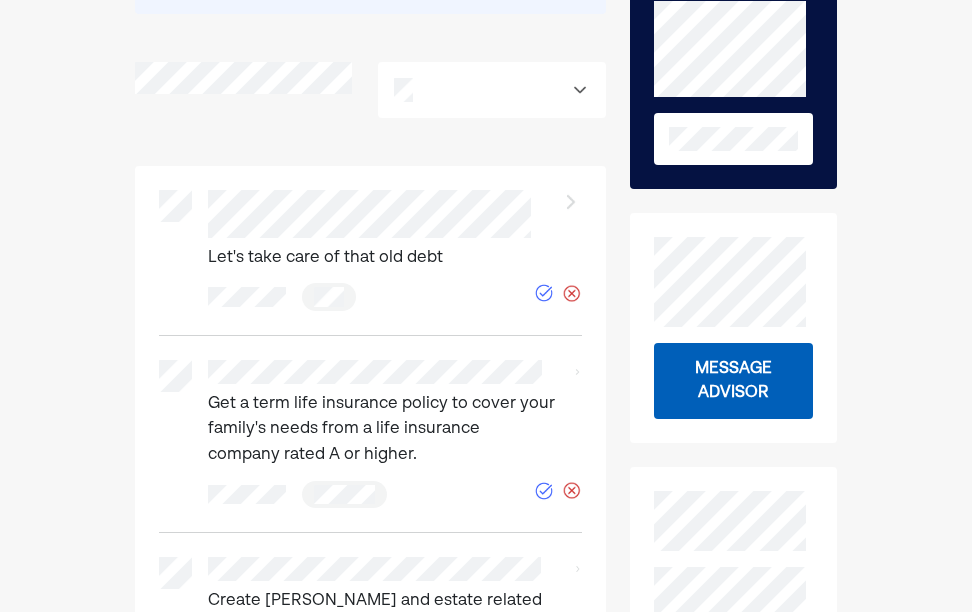 scroll, scrollTop: 0, scrollLeft: 0, axis: both 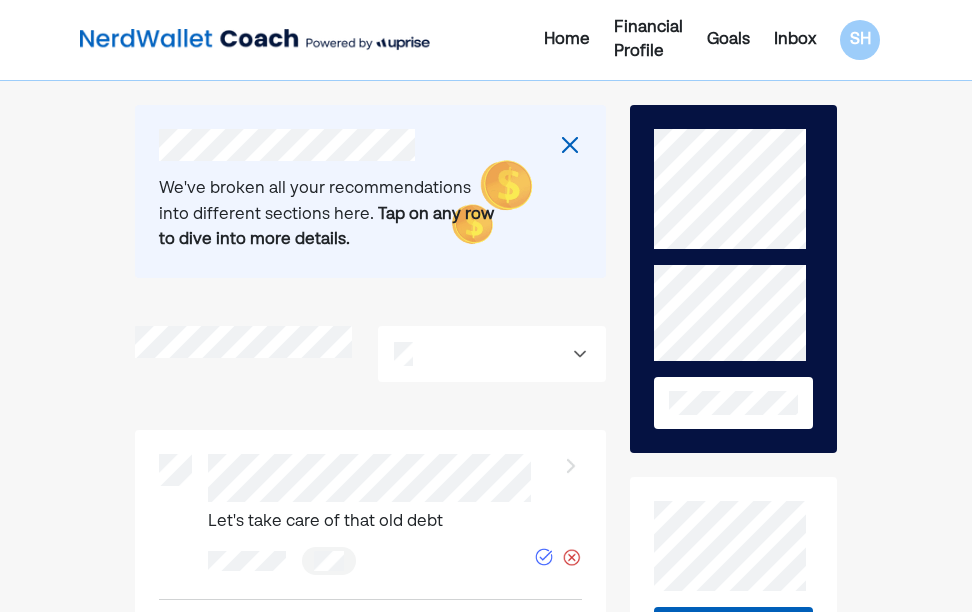click on "Inbox" at bounding box center [795, 40] 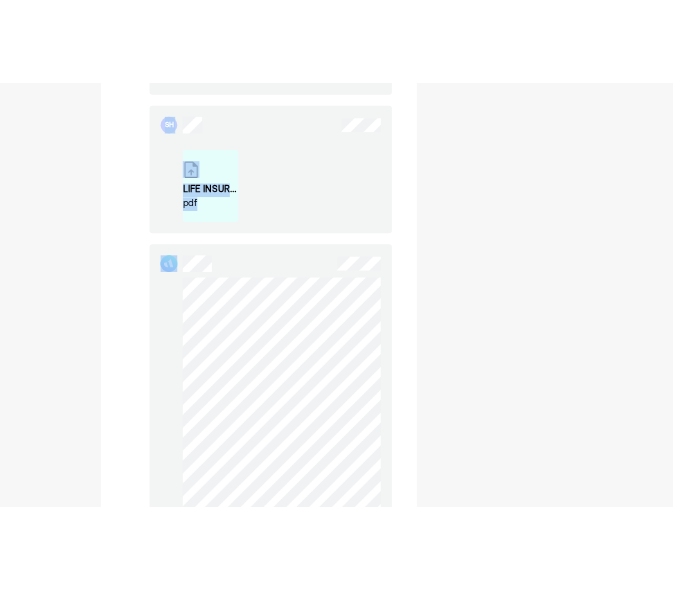 scroll, scrollTop: 5087, scrollLeft: 0, axis: vertical 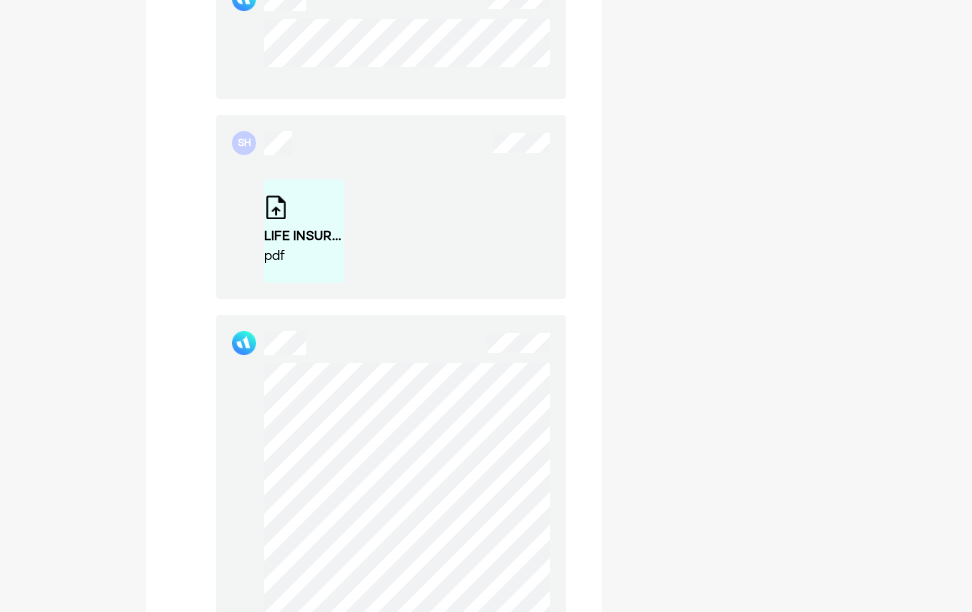 click at bounding box center [391, 623] 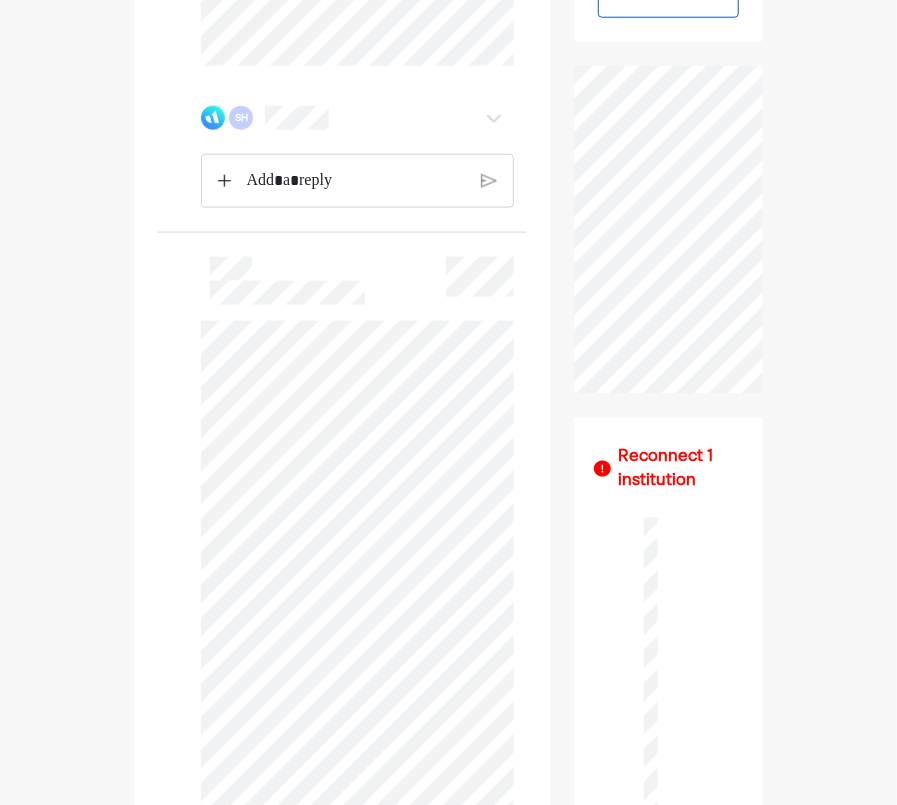 scroll, scrollTop: 0, scrollLeft: 0, axis: both 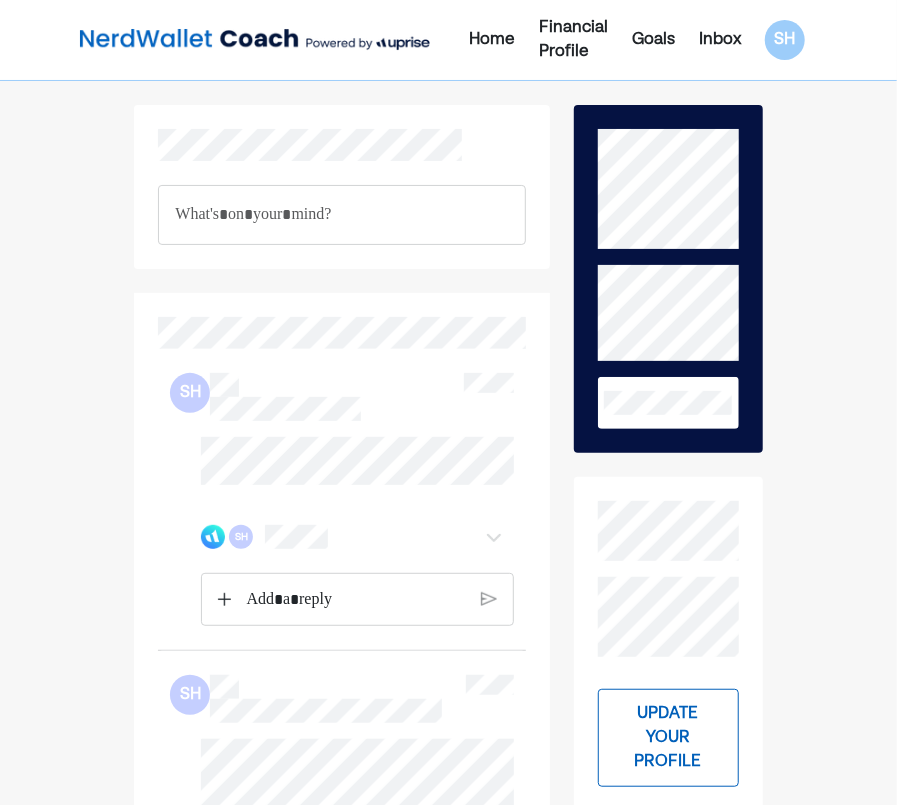click on "Financial Profile" at bounding box center [573, 40] 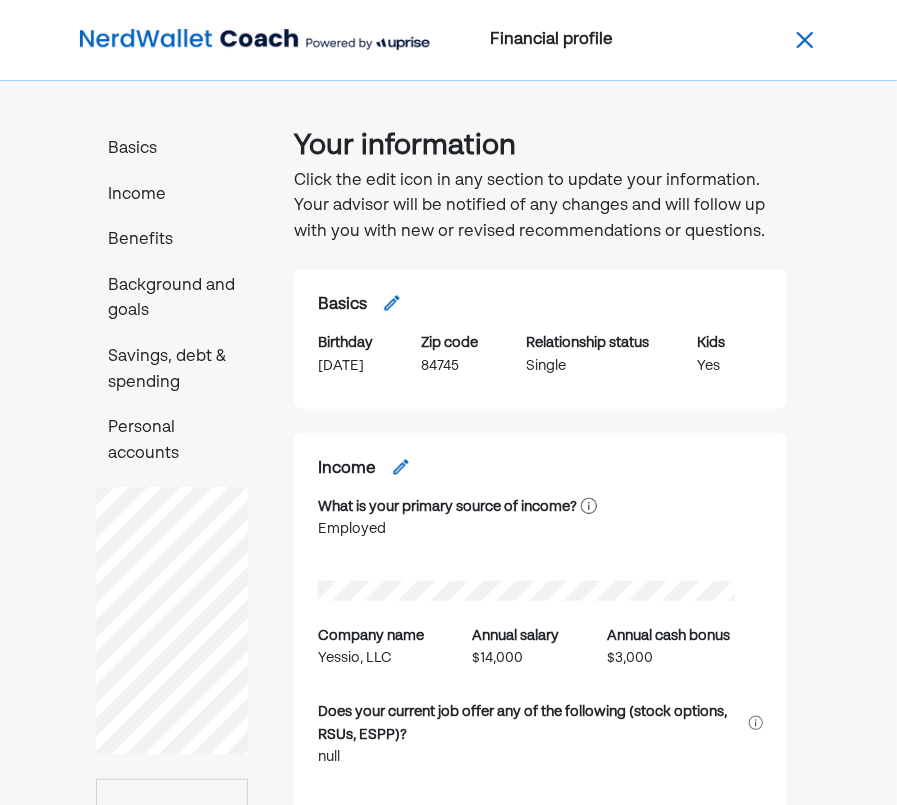 click at bounding box center [255, 40] 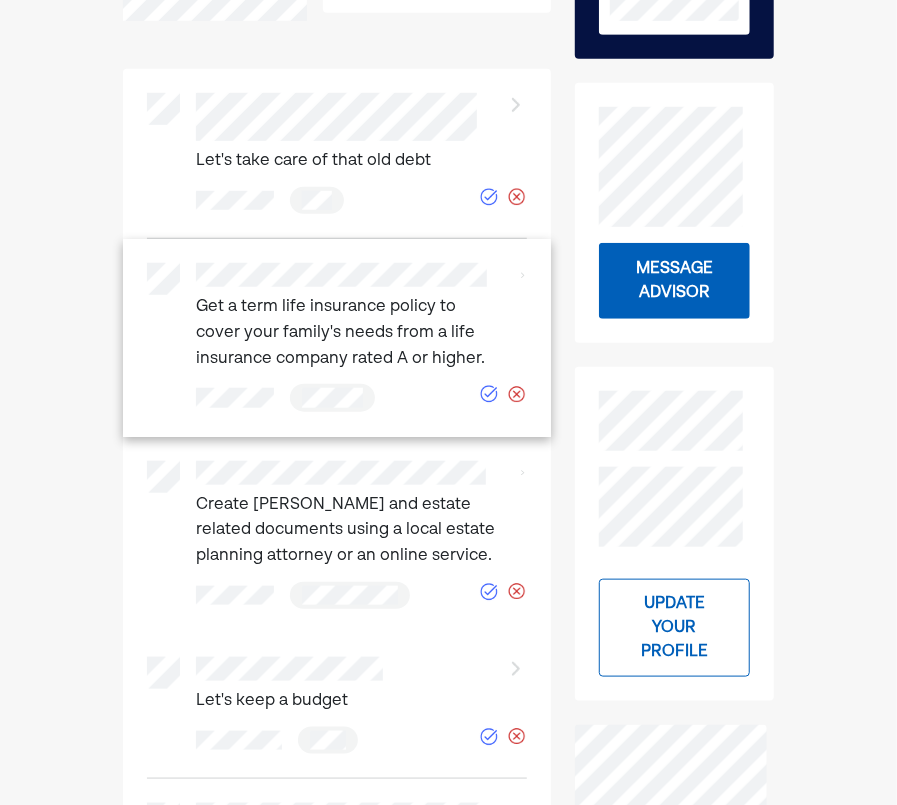 scroll, scrollTop: 0, scrollLeft: 0, axis: both 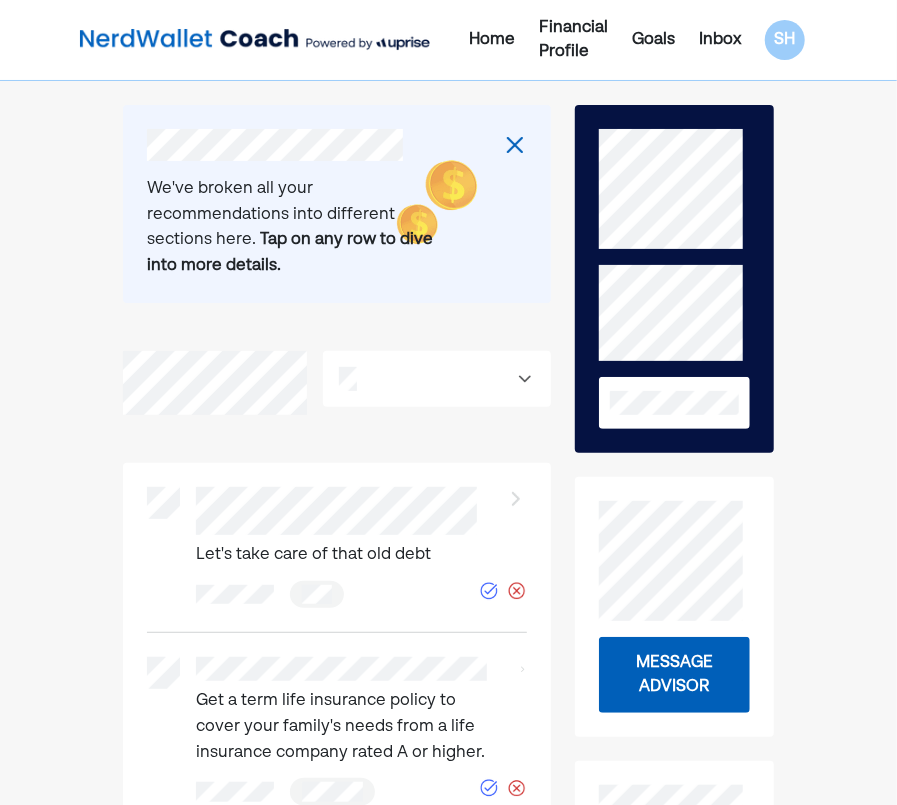 click on "Inbox" at bounding box center [720, 40] 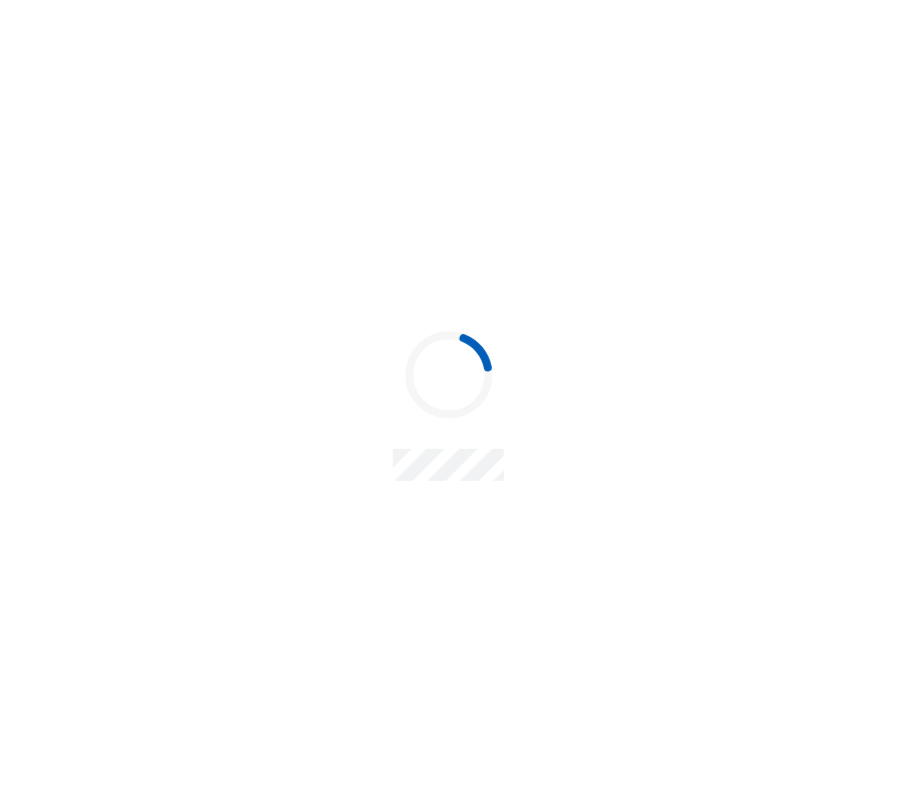 click at bounding box center [448, 402] 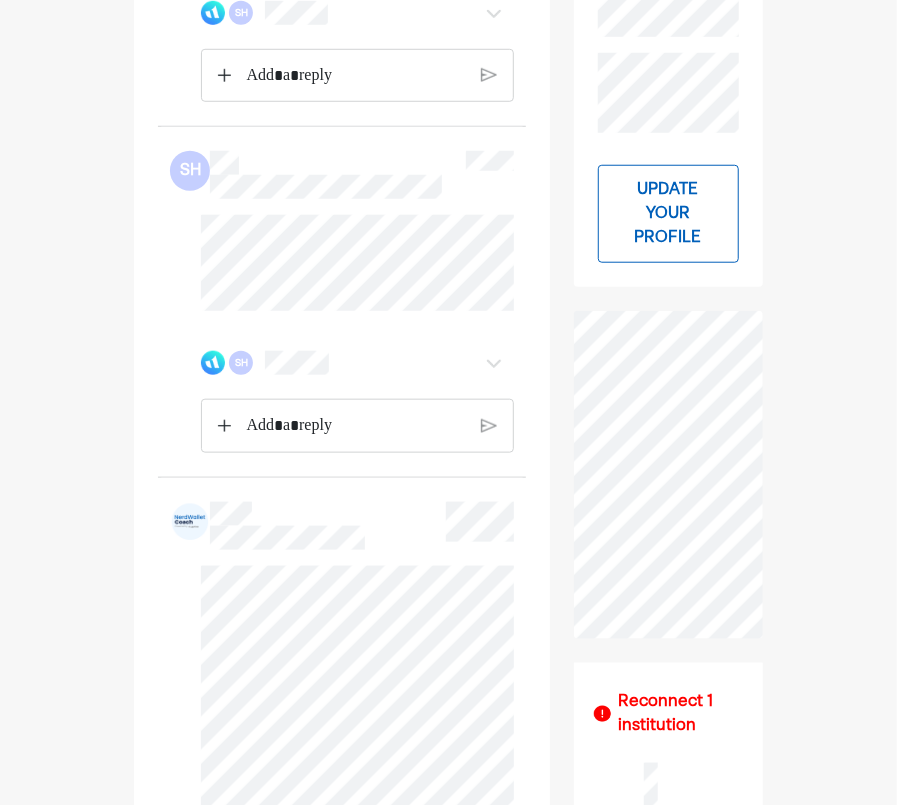 scroll, scrollTop: 0, scrollLeft: 0, axis: both 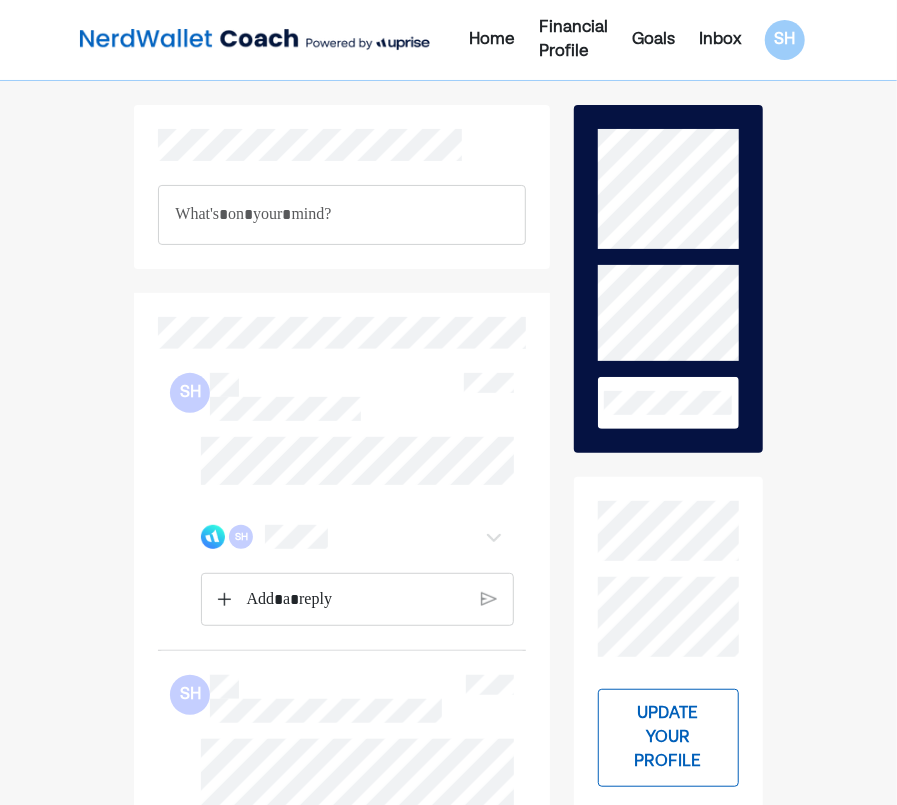 click on "Financial Profile" at bounding box center [573, 40] 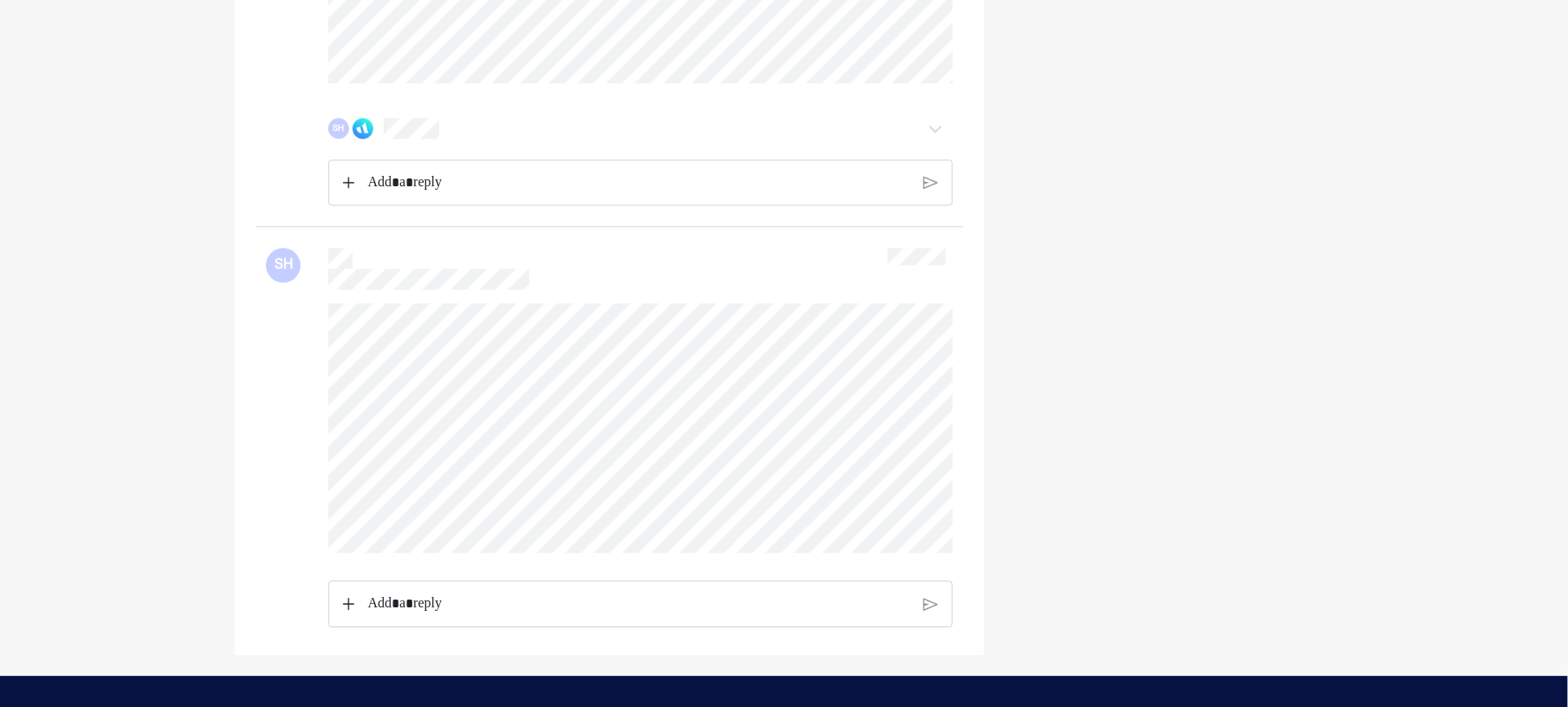 scroll, scrollTop: 3736, scrollLeft: 0, axis: vertical 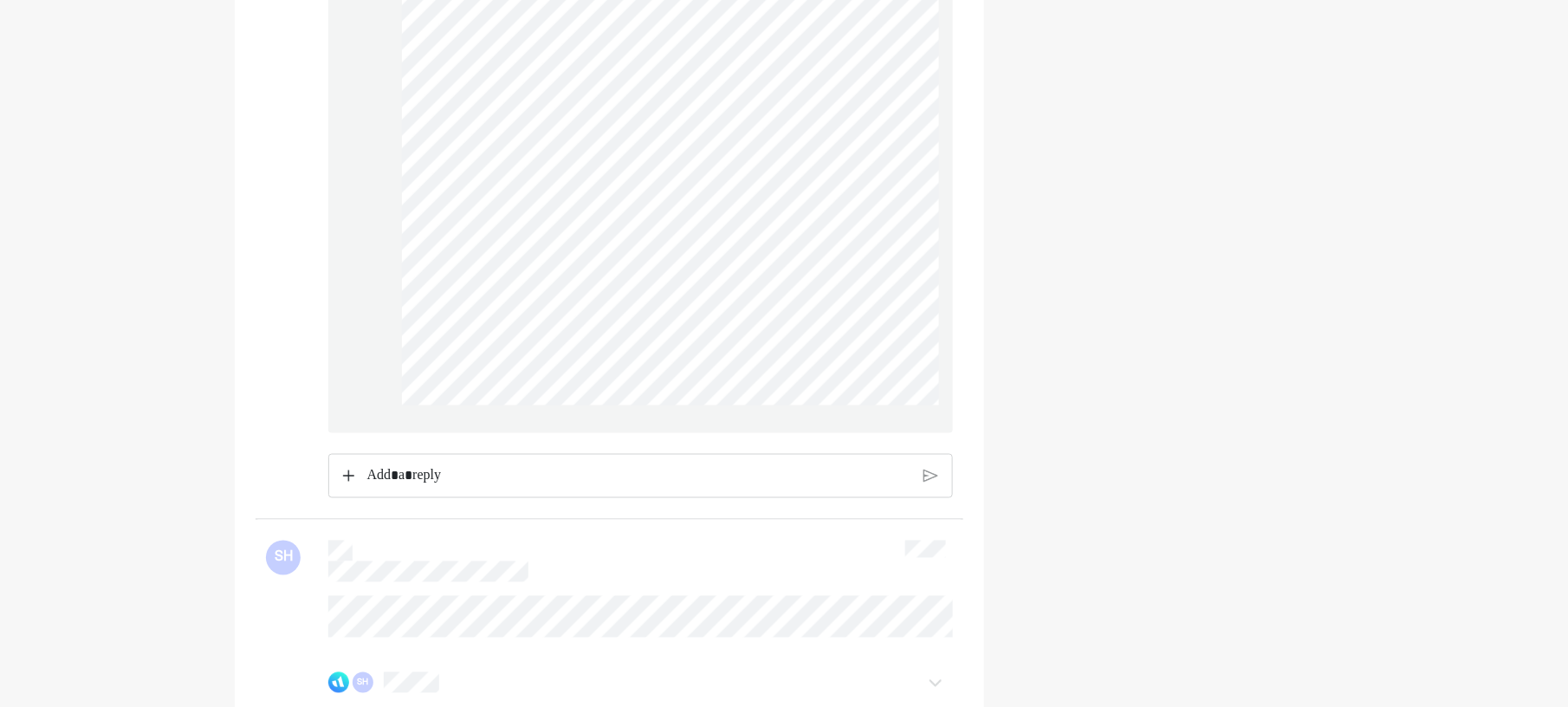 click at bounding box center (638, 477) 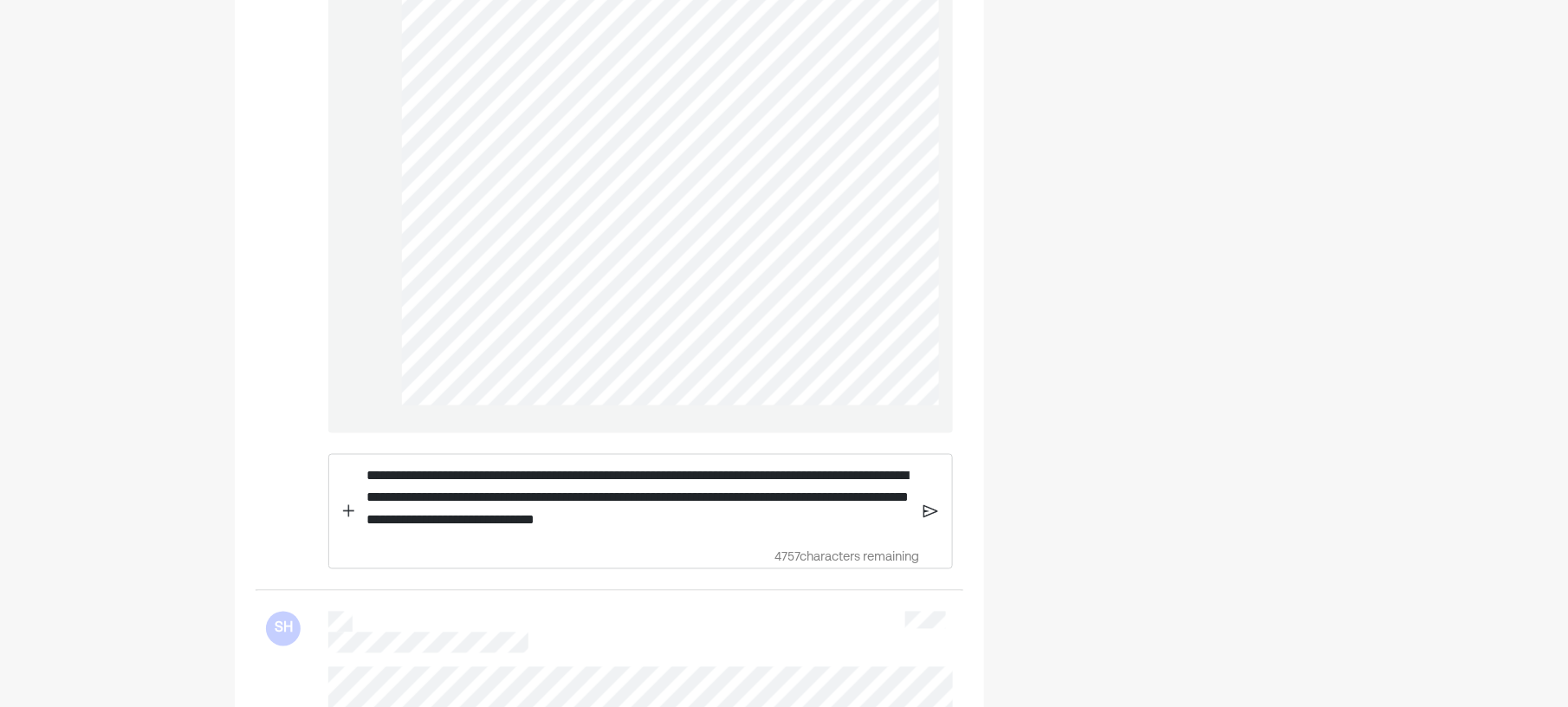 click on "**********" at bounding box center (638, 498) 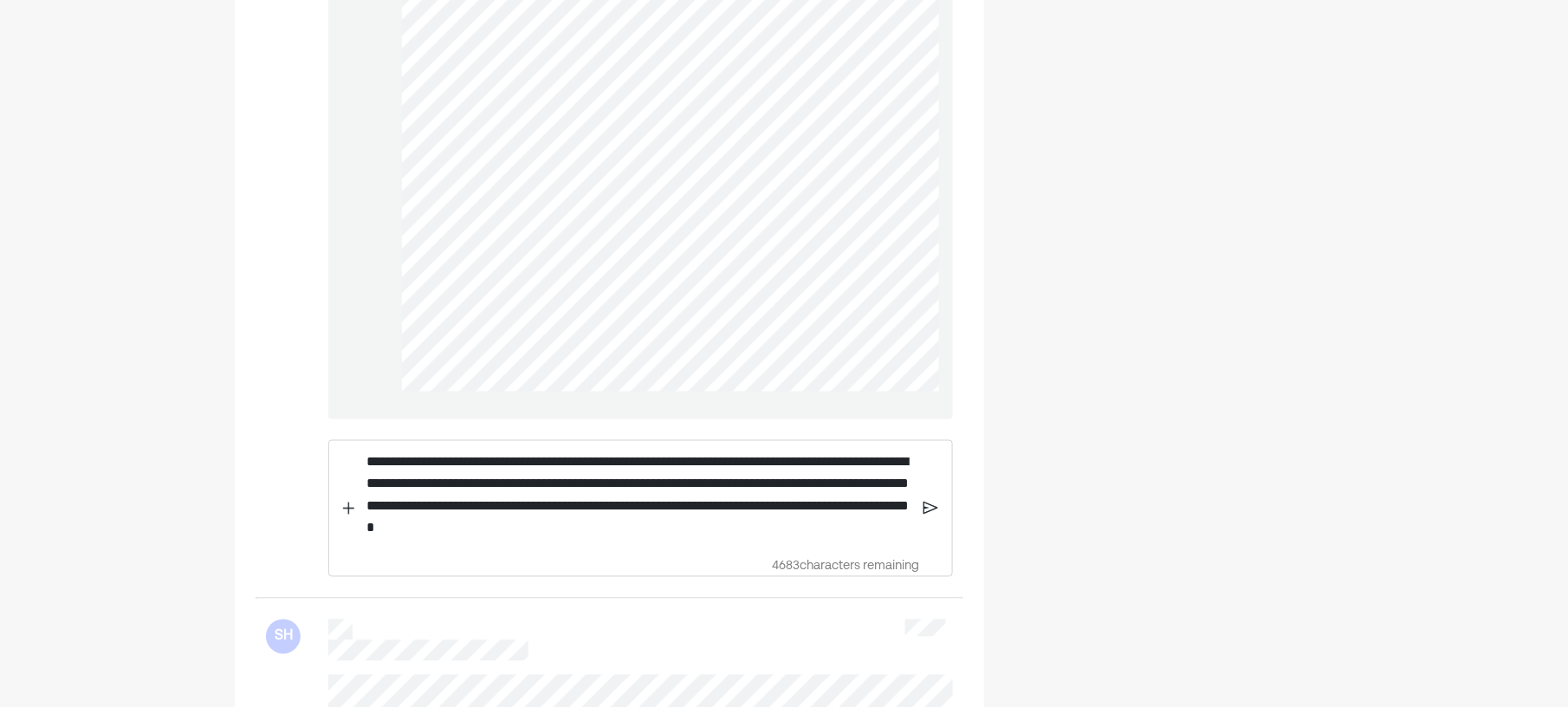 scroll, scrollTop: 3178, scrollLeft: 0, axis: vertical 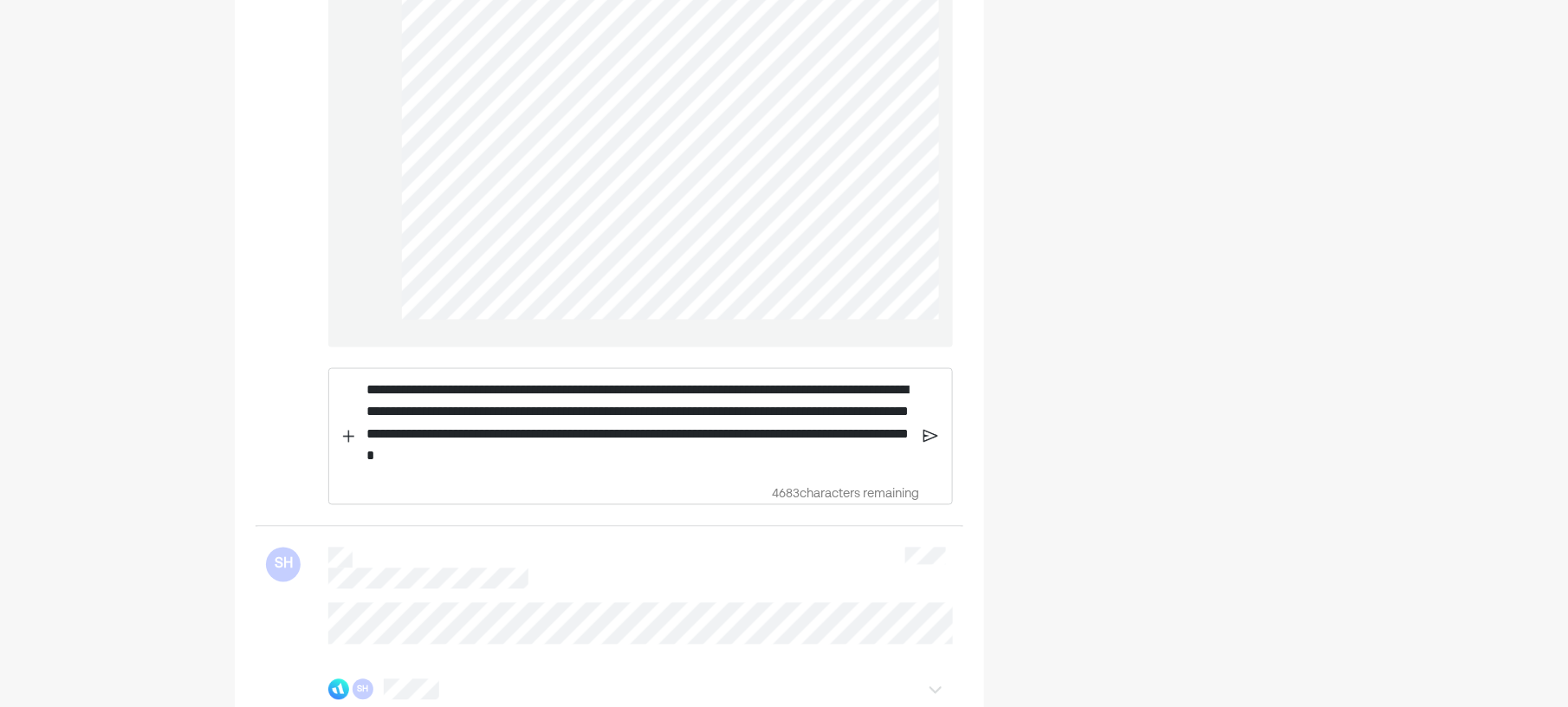 drag, startPoint x: 820, startPoint y: 420, endPoint x: 828, endPoint y: 396, distance: 25.298221 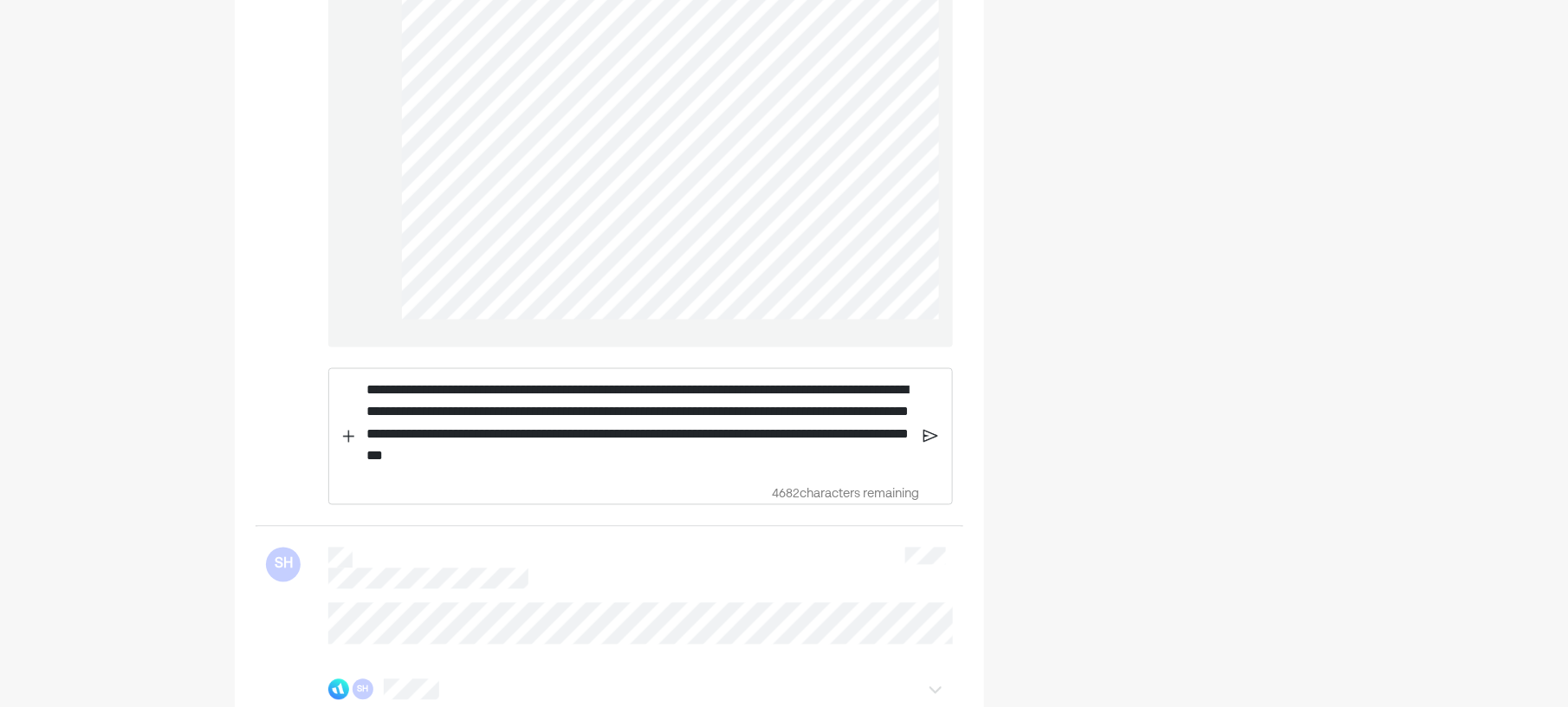 click on "**********" at bounding box center [638, 424] 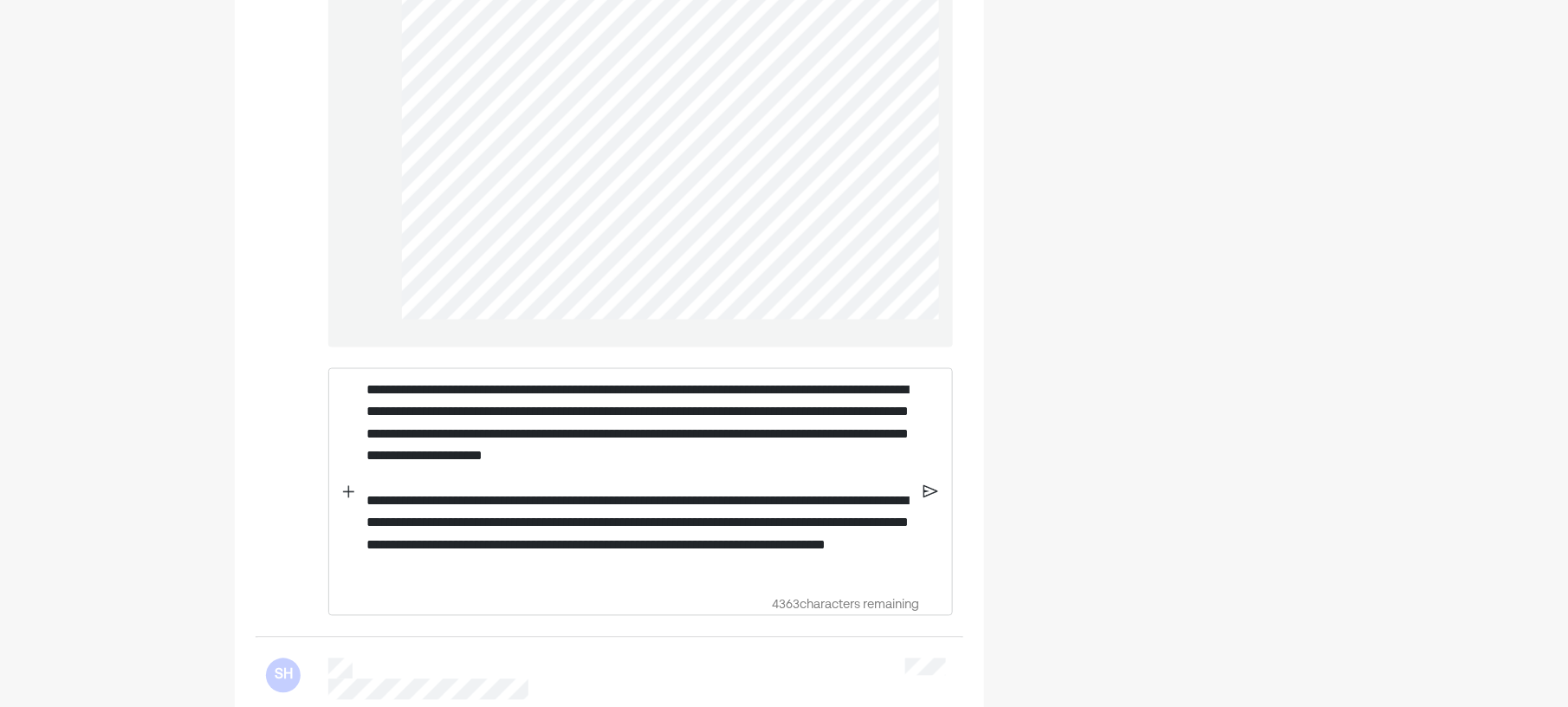 click on "**********" at bounding box center [638, 479] 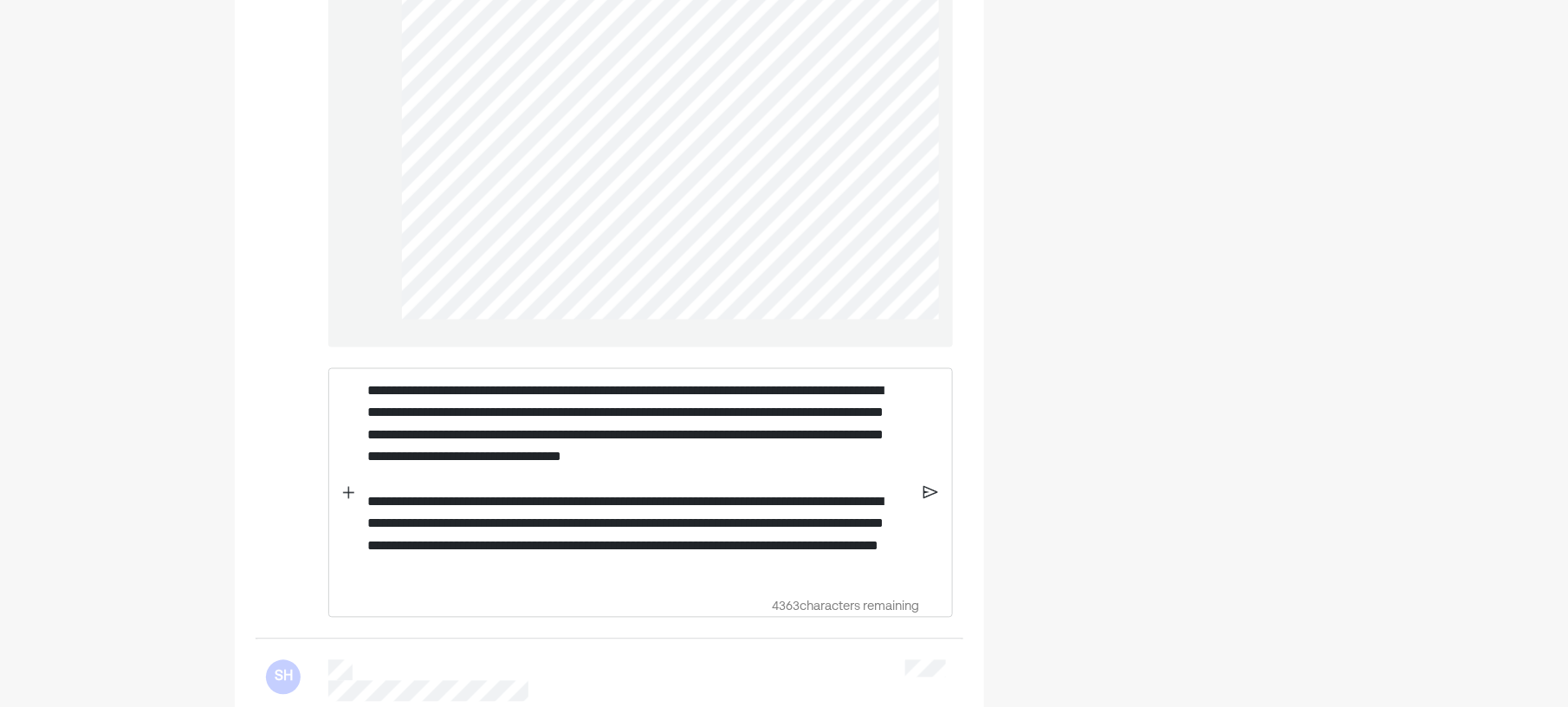 click at bounding box center (930, 493) 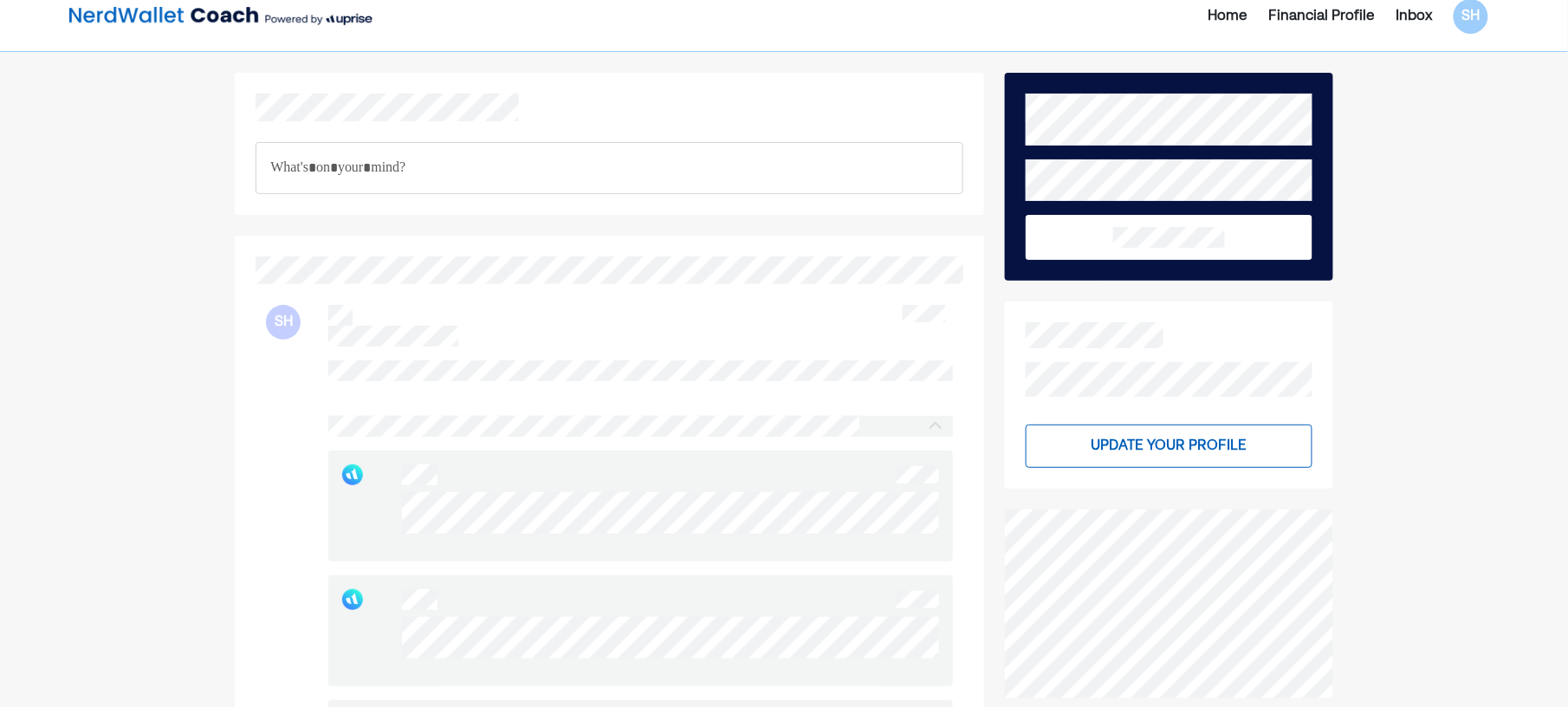 scroll, scrollTop: 0, scrollLeft: 0, axis: both 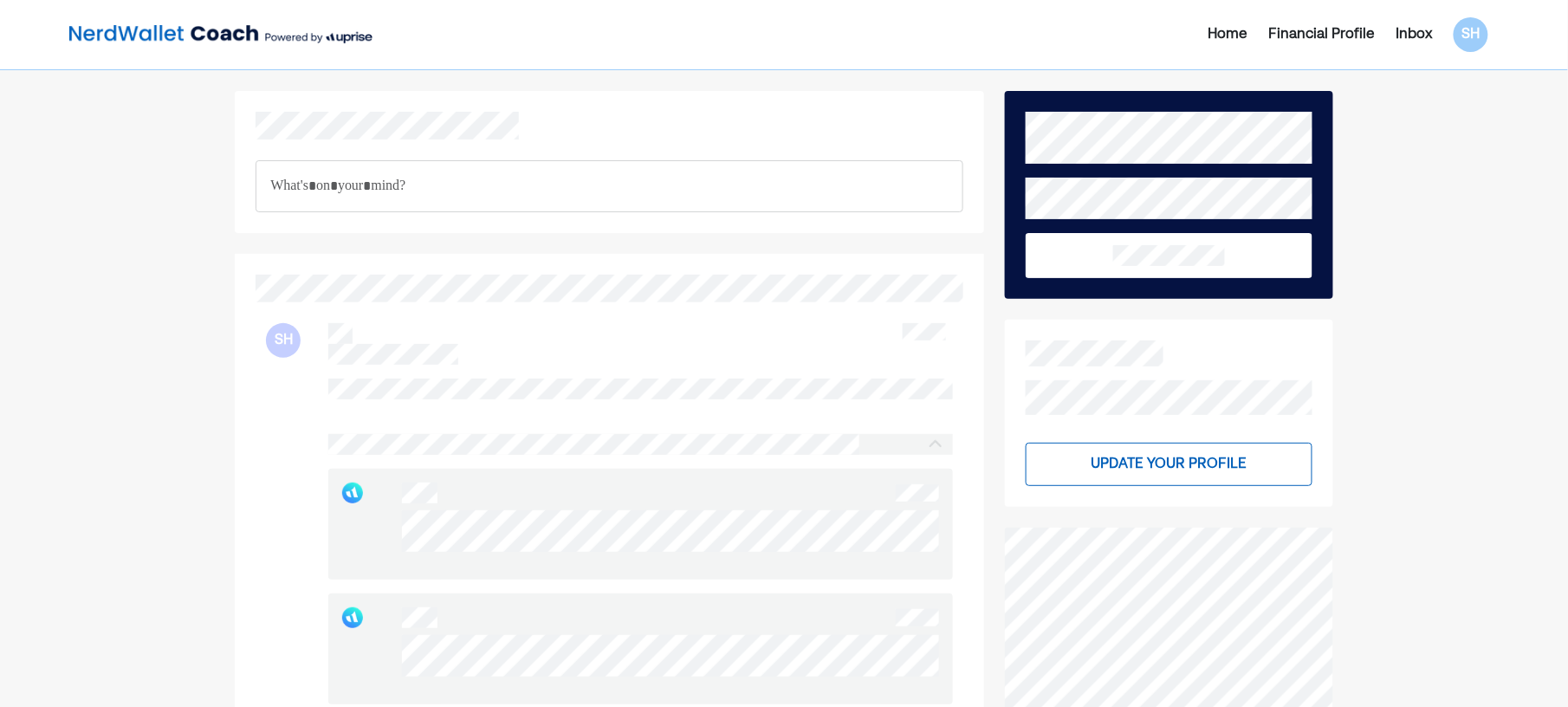 click at bounding box center [1169, 256] 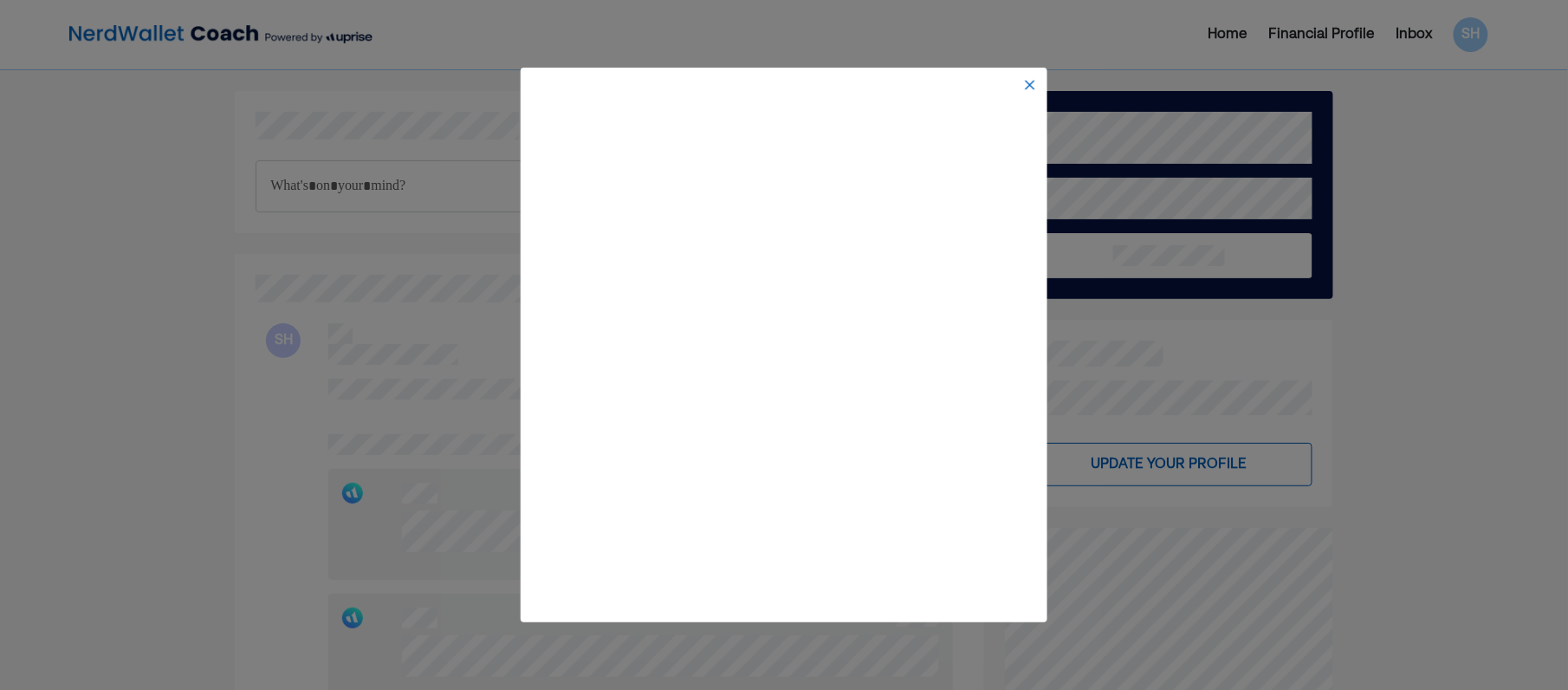 click at bounding box center [1030, 85] 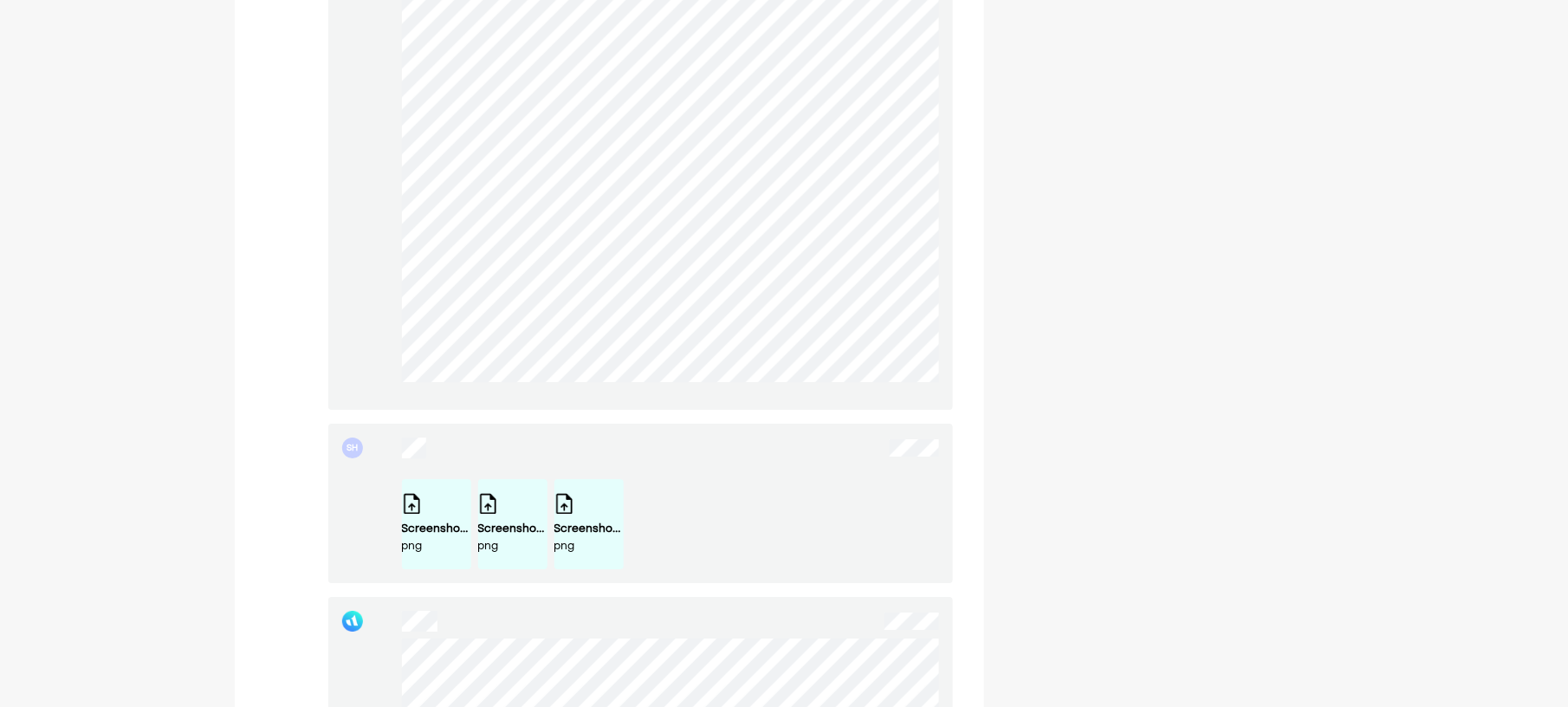 scroll, scrollTop: 4169, scrollLeft: 0, axis: vertical 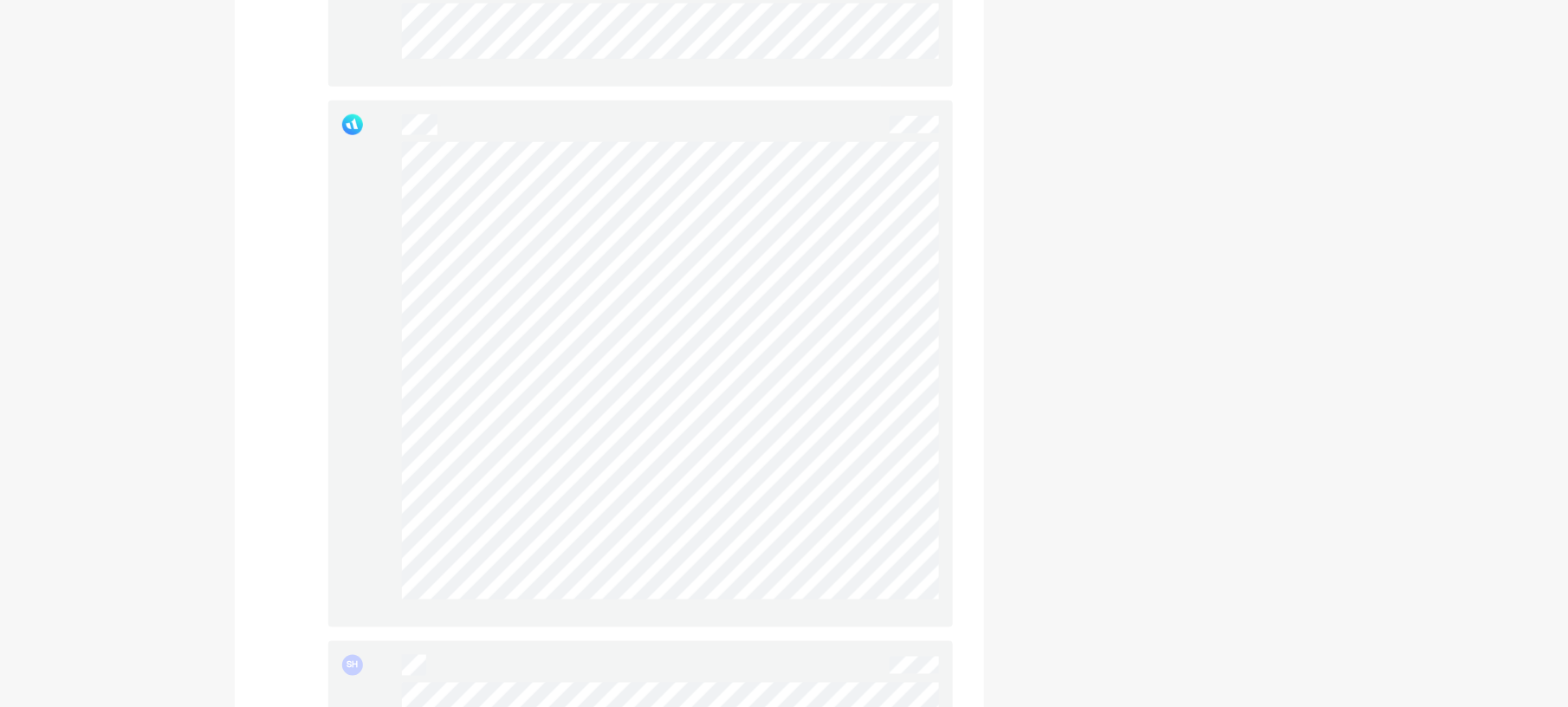 drag, startPoint x: 413, startPoint y: 113, endPoint x: 428, endPoint y: 83, distance: 33.54102 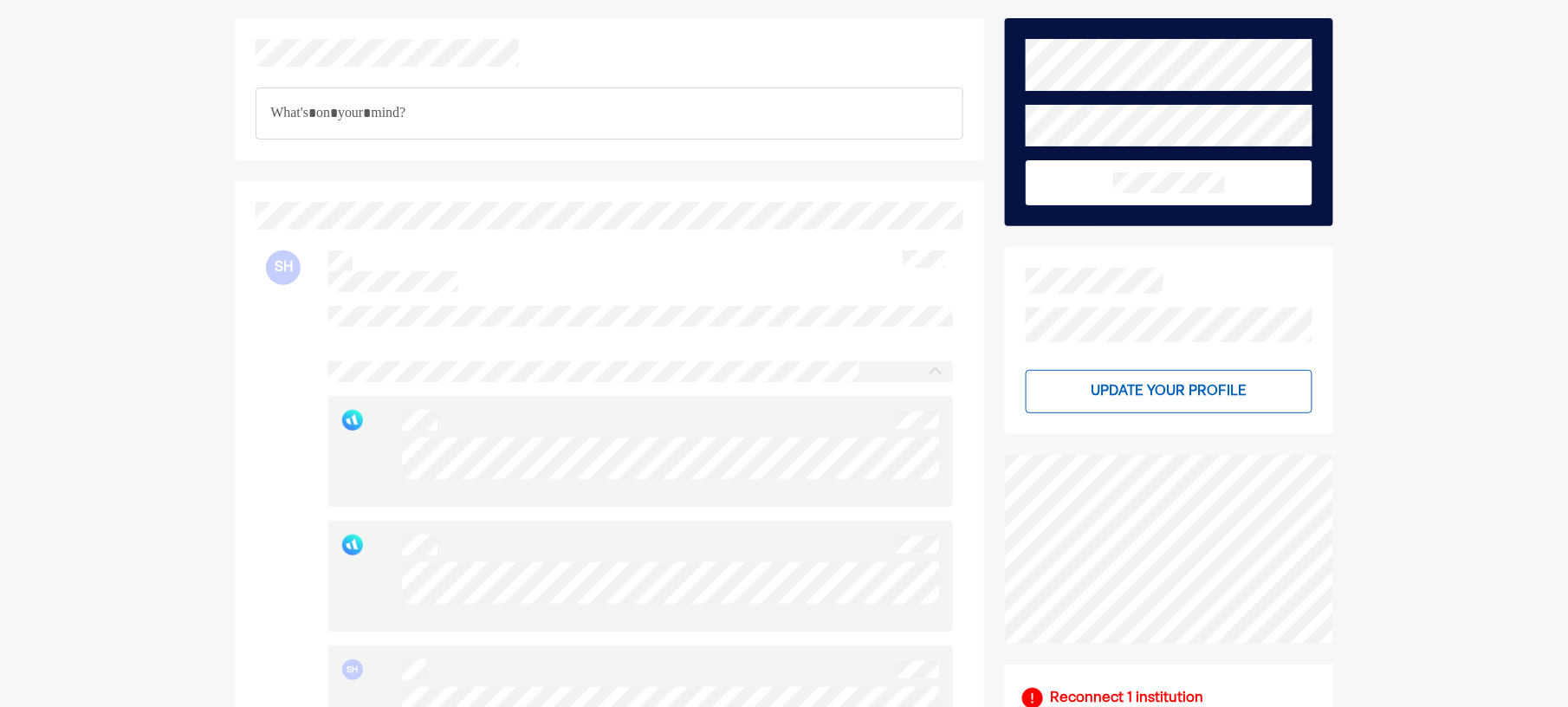 scroll, scrollTop: 0, scrollLeft: 0, axis: both 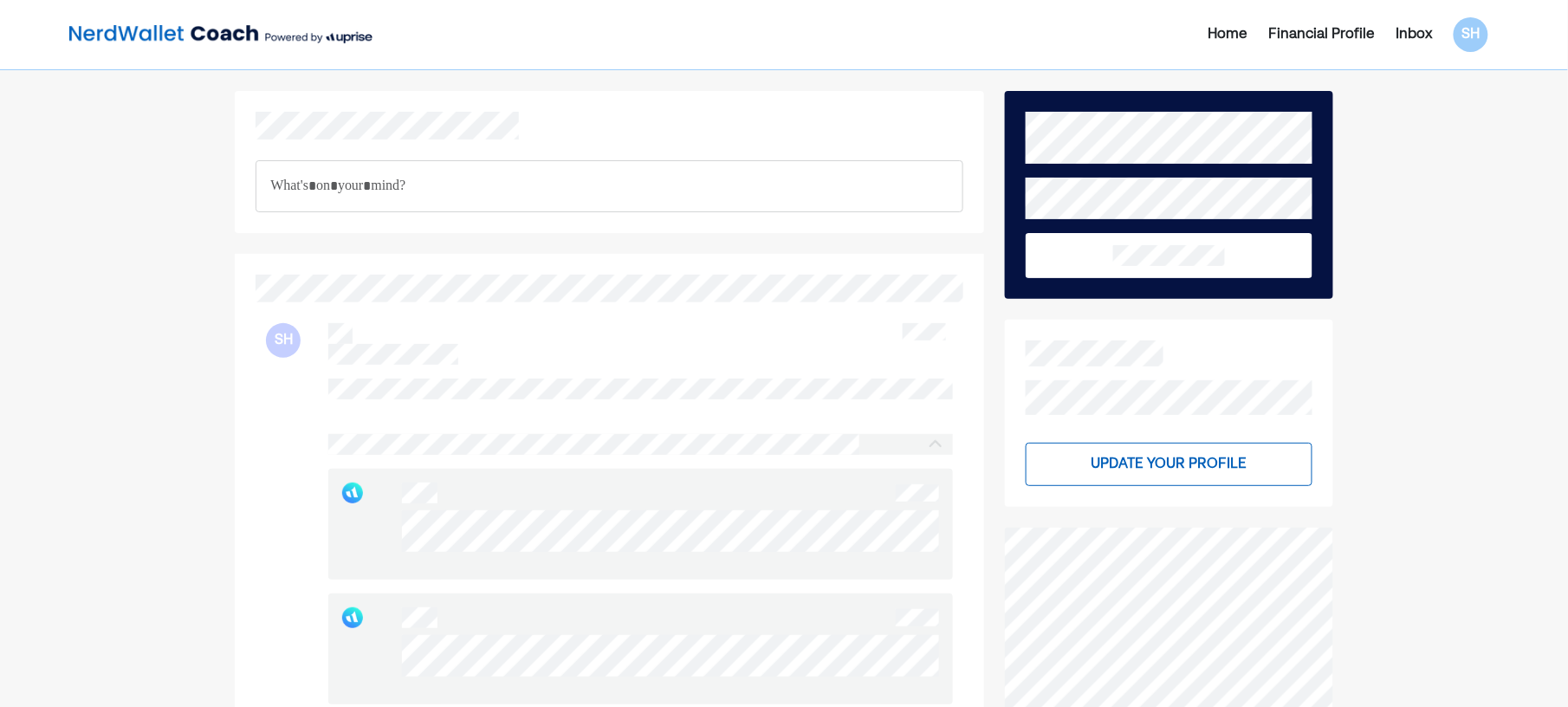 click on "Financial Profile" at bounding box center (1322, 35) 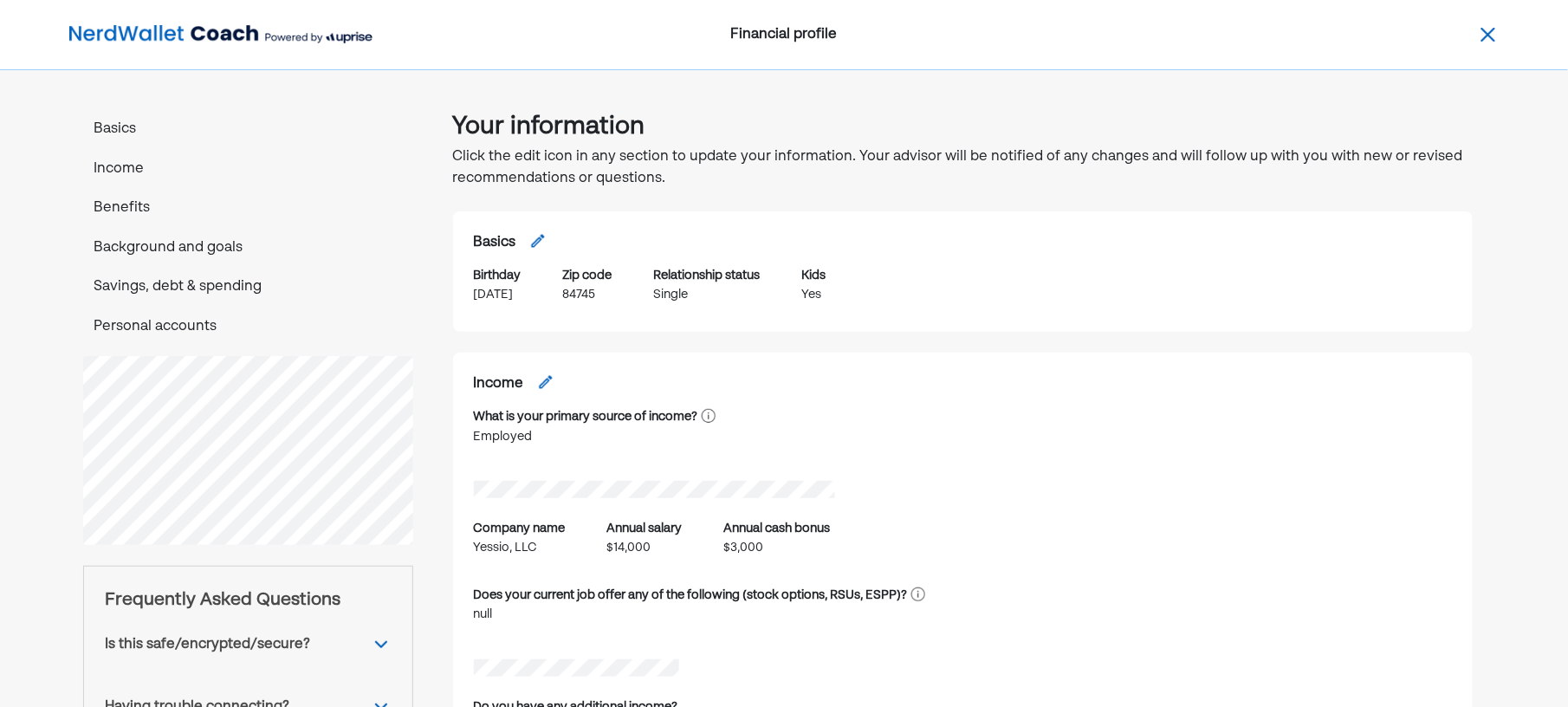 click at bounding box center (221, 35) 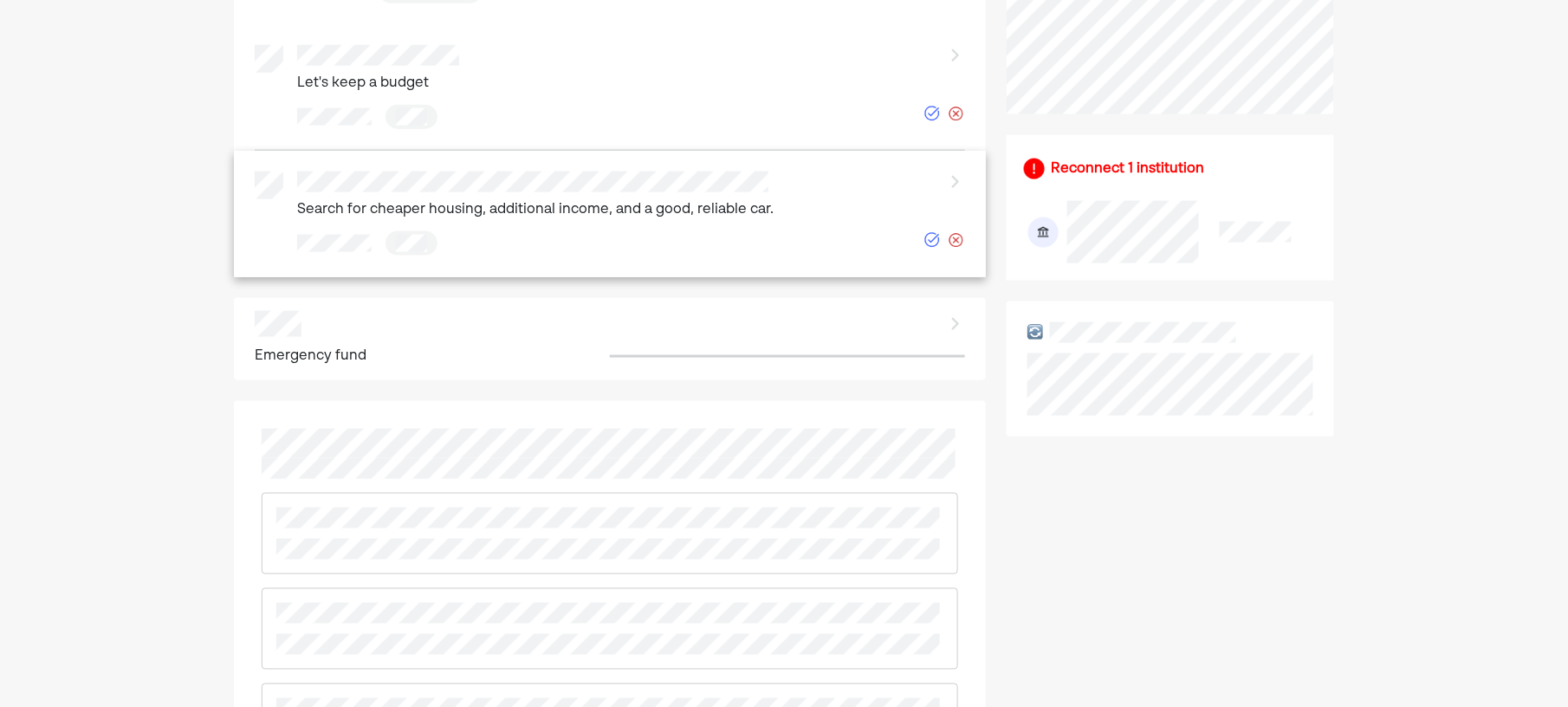 scroll, scrollTop: 704, scrollLeft: 0, axis: vertical 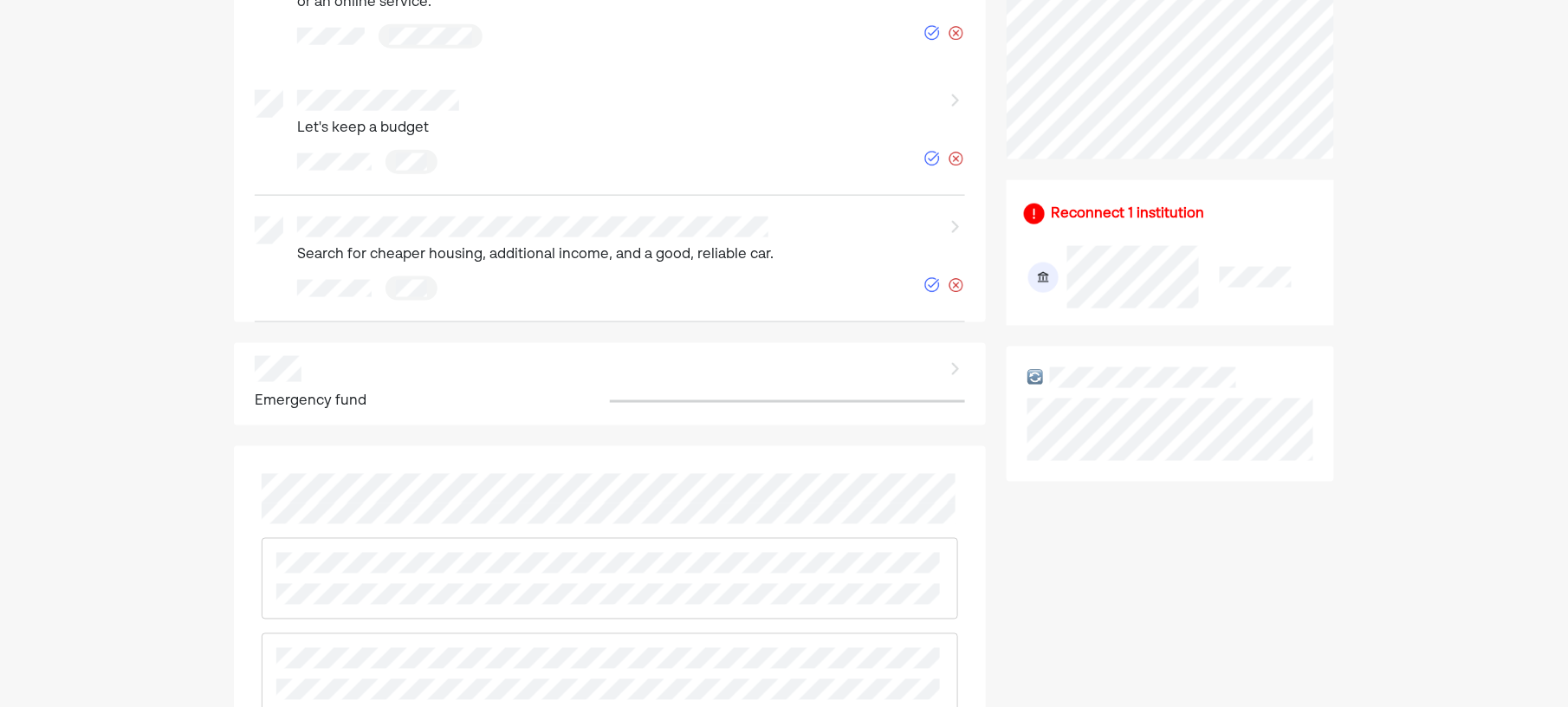 click on "Emergency fund" at bounding box center (610, 385) 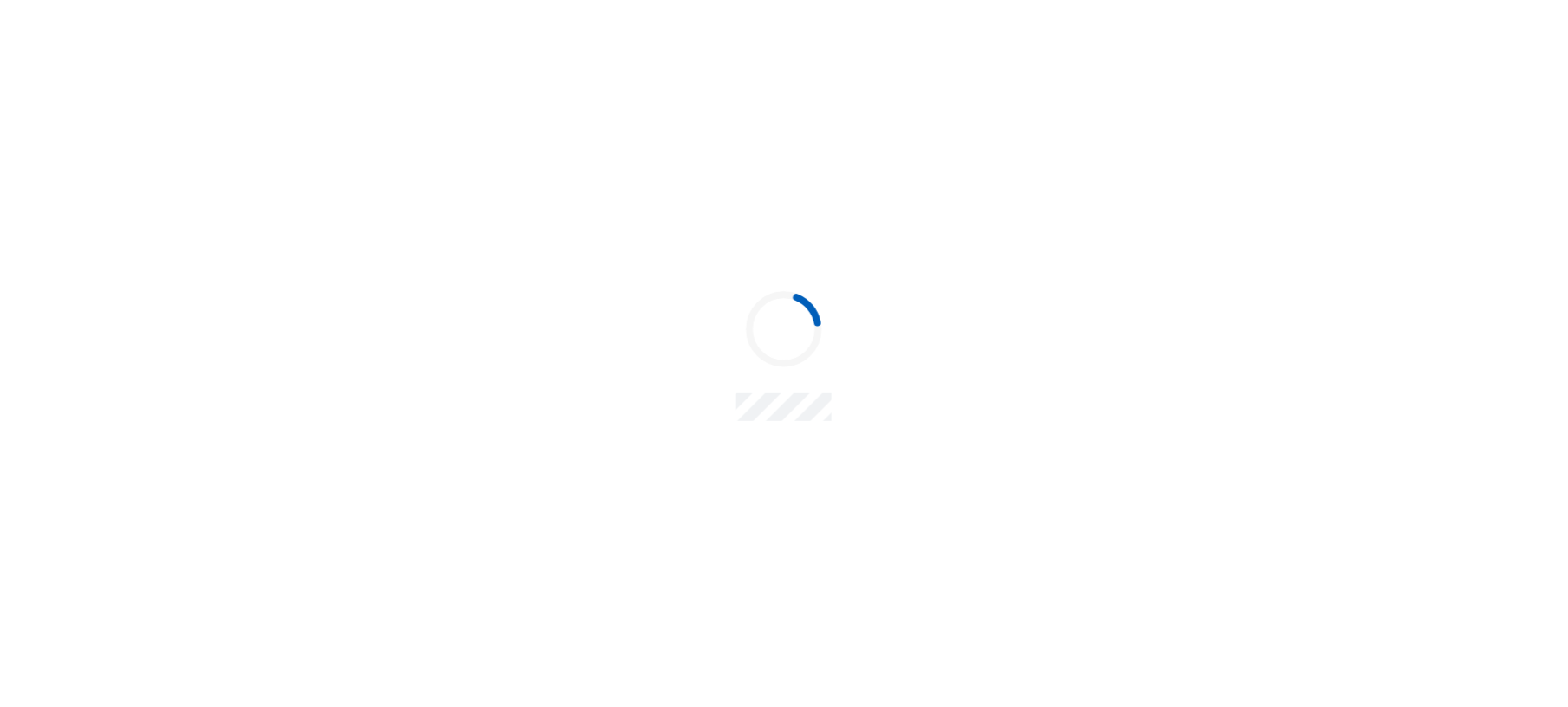 scroll, scrollTop: 0, scrollLeft: 0, axis: both 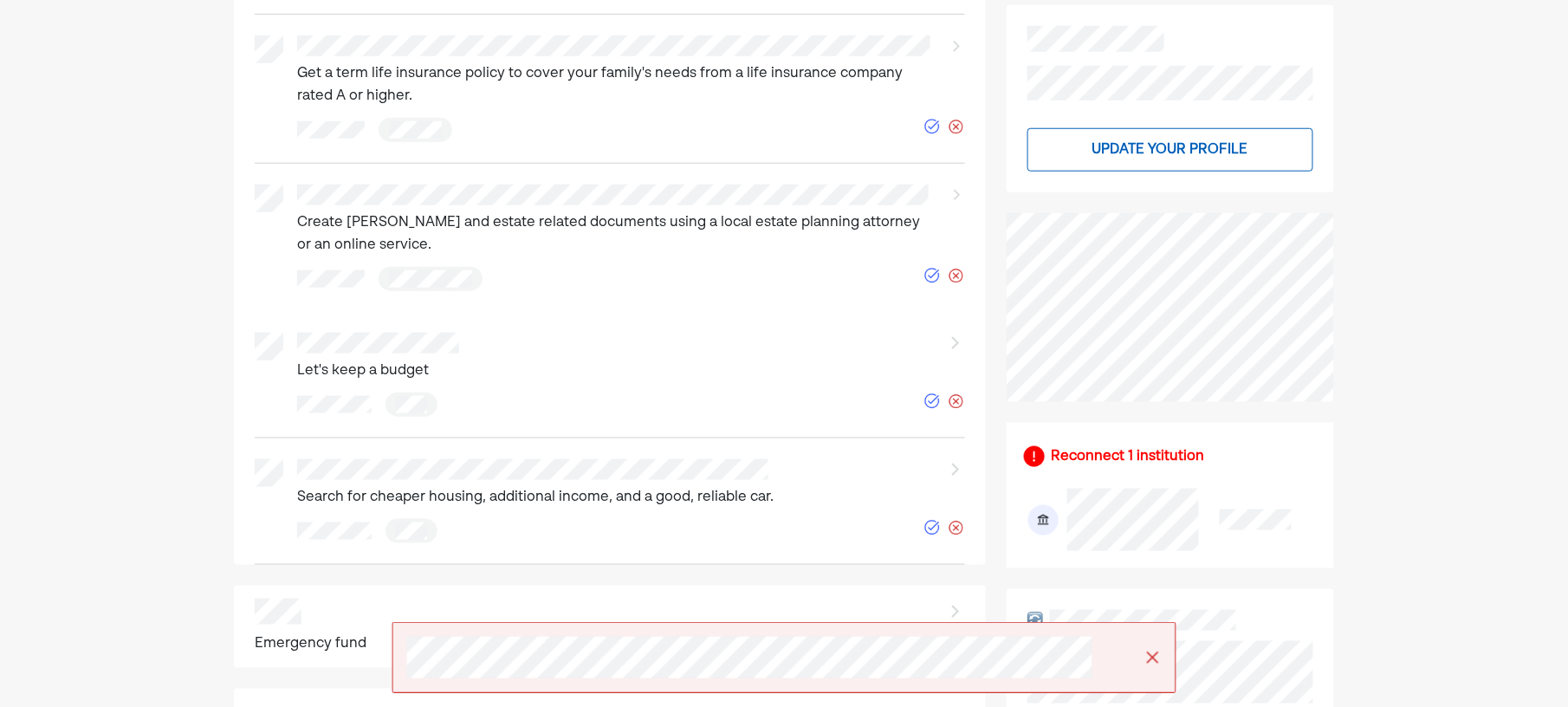 click at bounding box center [1152, 658] 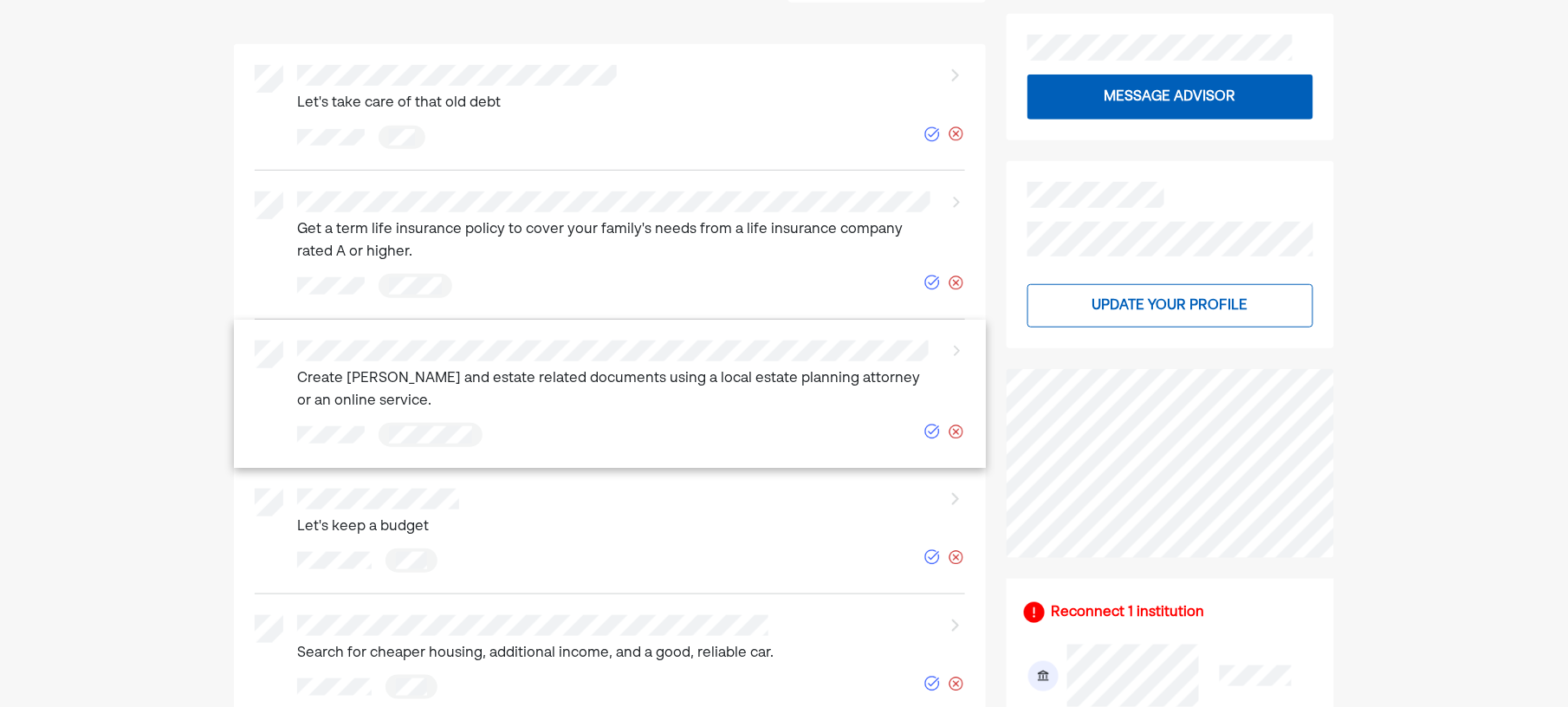scroll, scrollTop: 347, scrollLeft: 0, axis: vertical 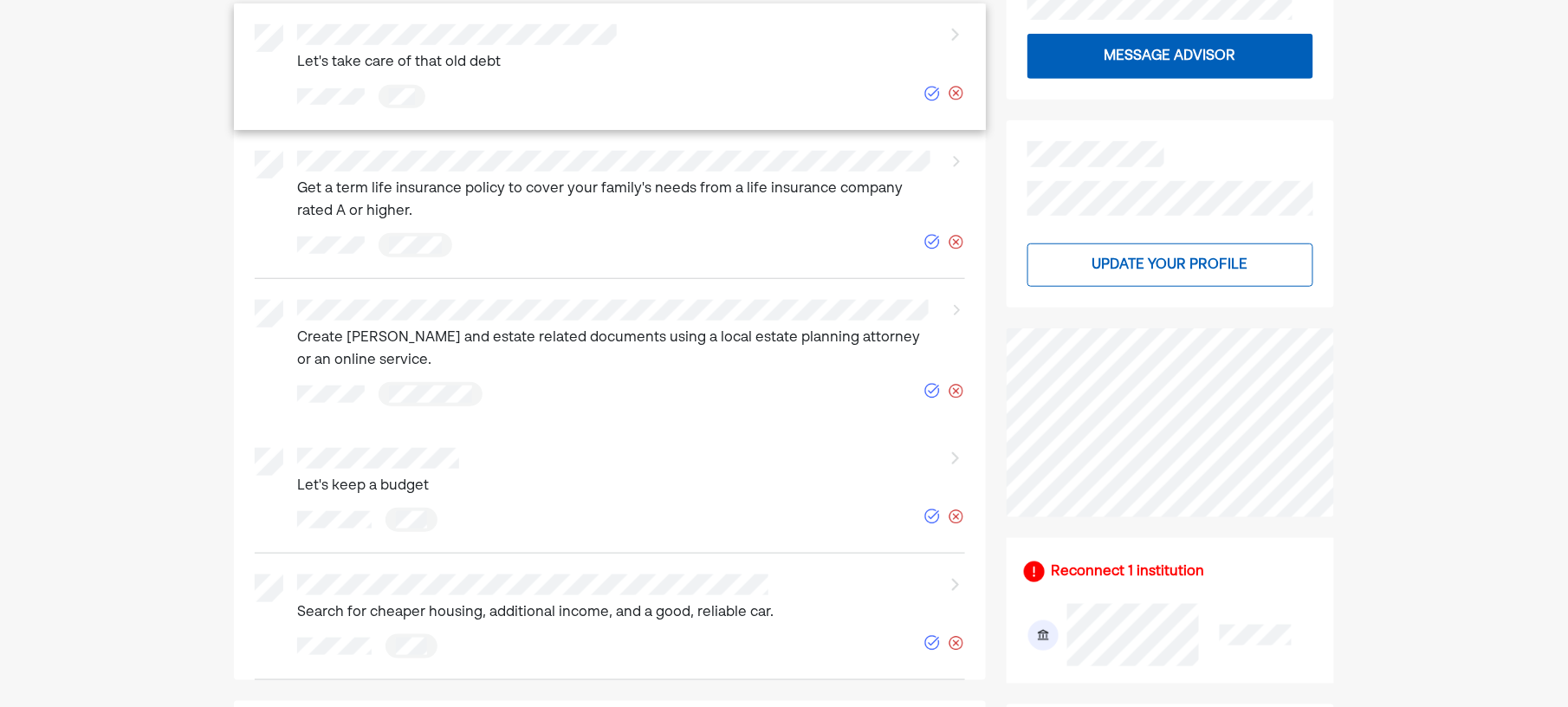 click on "Let's take care of that old debt" at bounding box center [457, 49] 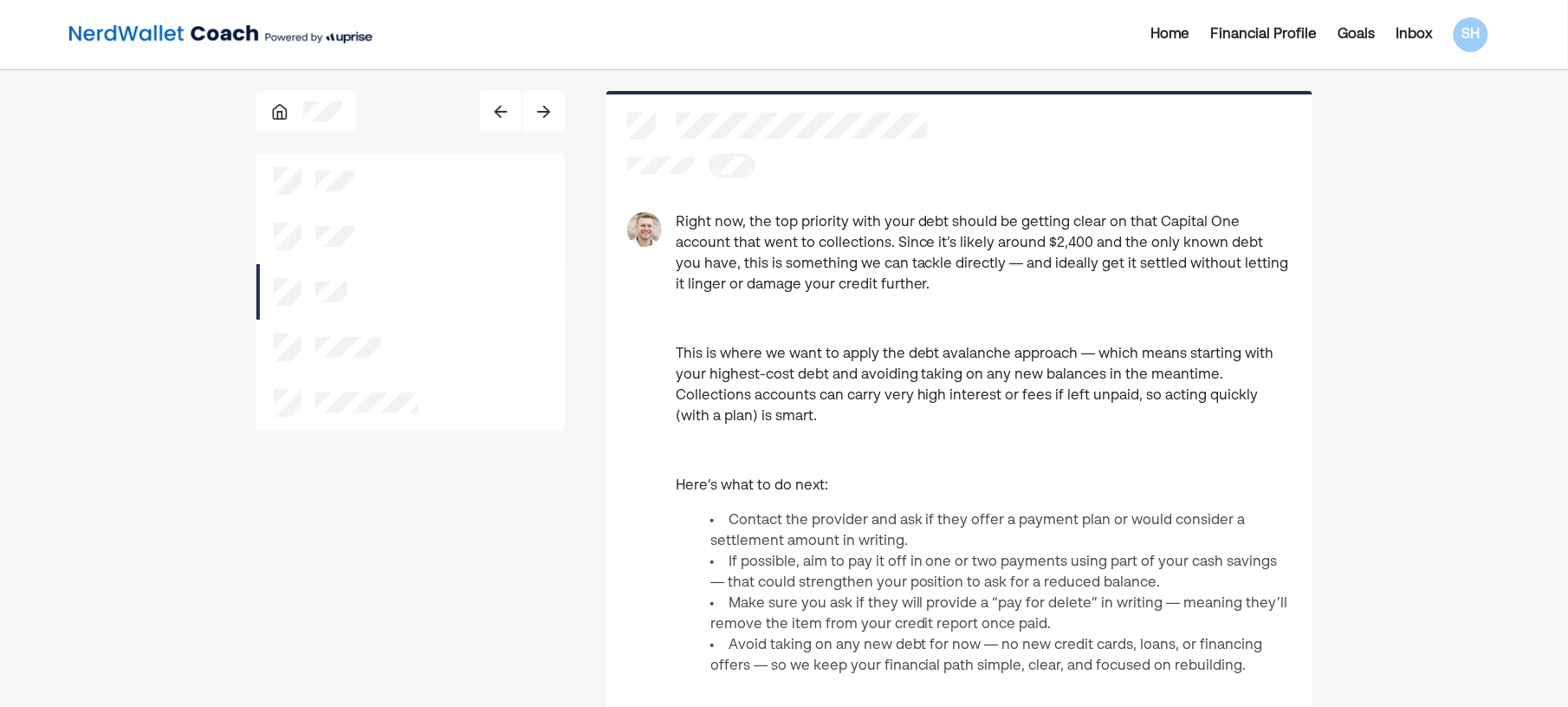 scroll, scrollTop: 115, scrollLeft: 0, axis: vertical 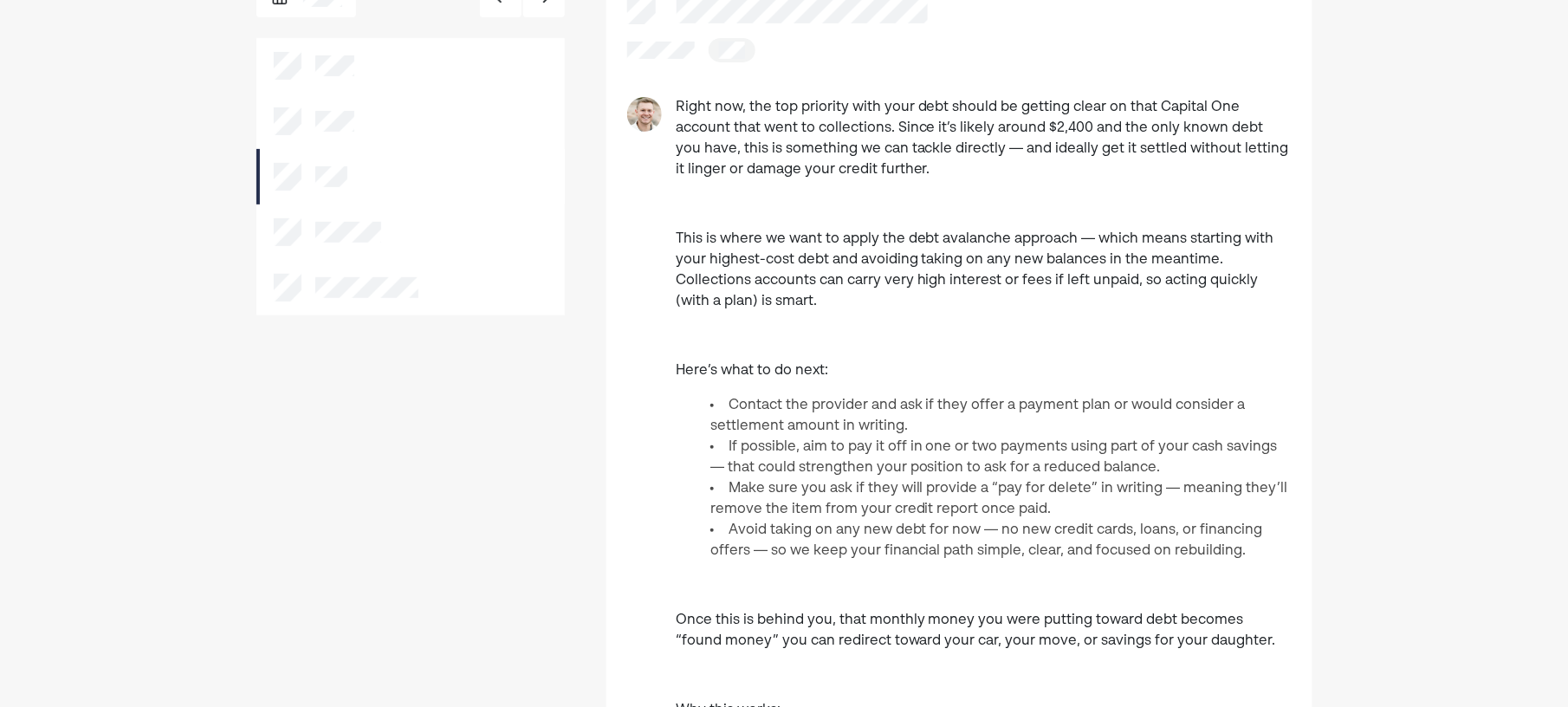 click at bounding box center (411, 121) 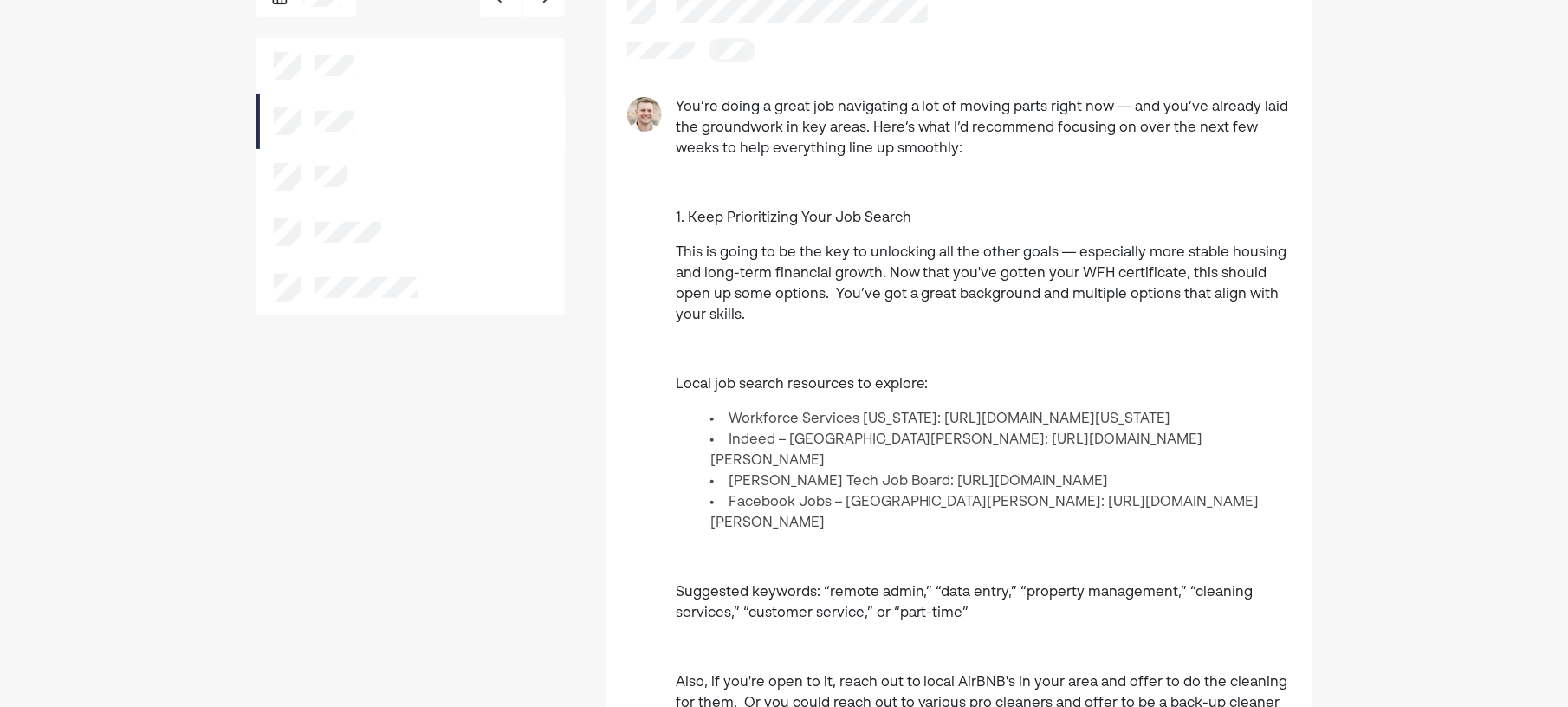 scroll, scrollTop: 0, scrollLeft: 0, axis: both 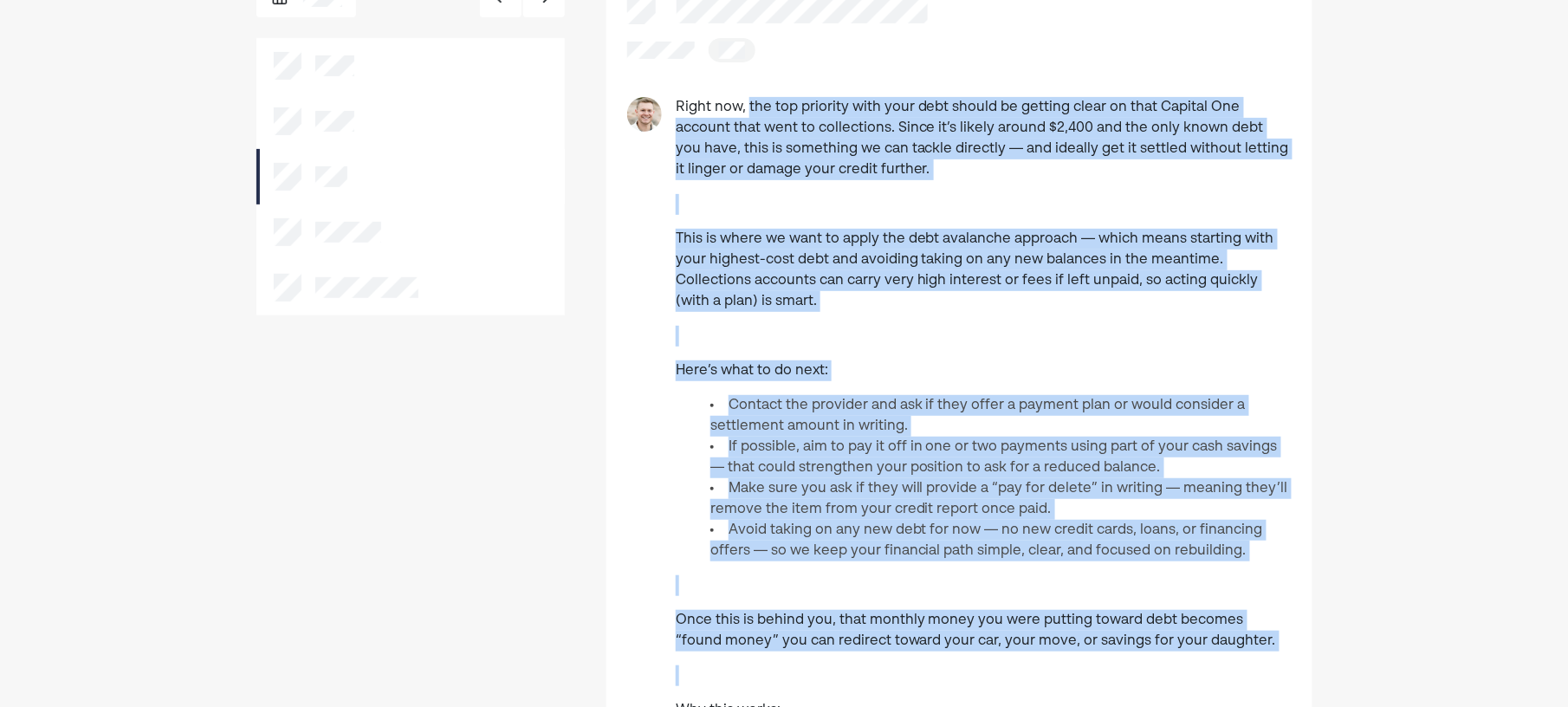 drag, startPoint x: 746, startPoint y: 108, endPoint x: 1141, endPoint y: 664, distance: 682.02713 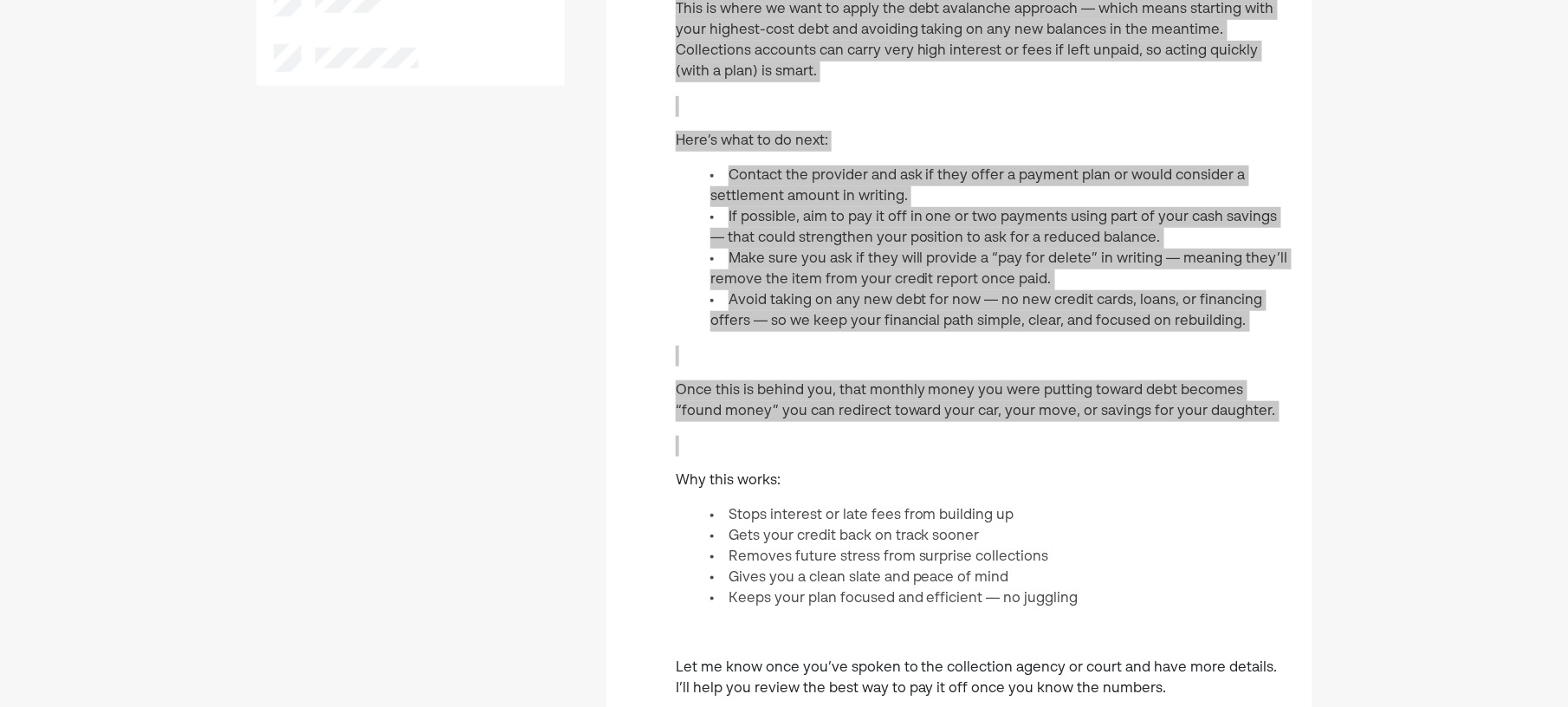 scroll, scrollTop: 0, scrollLeft: 0, axis: both 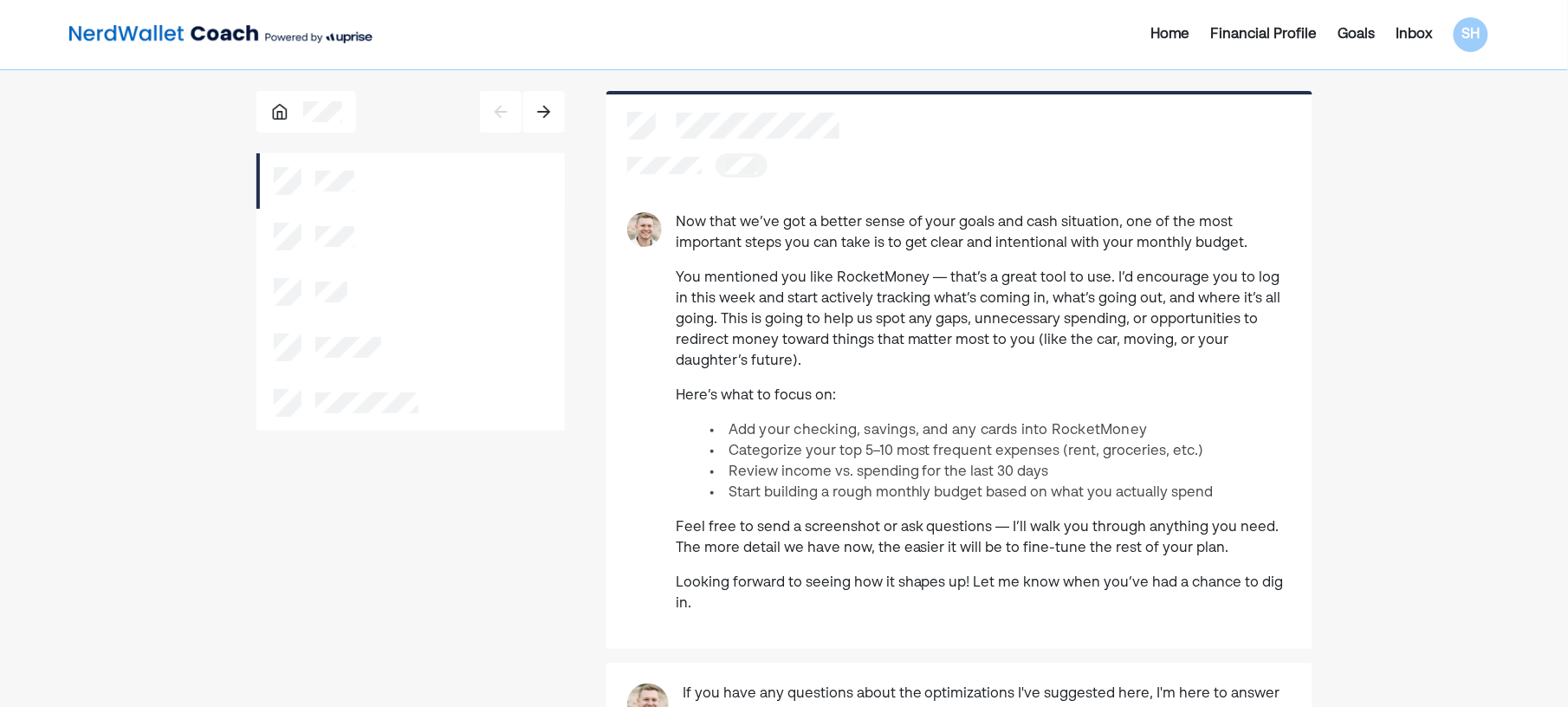 click on "Inbox" at bounding box center [1415, 35] 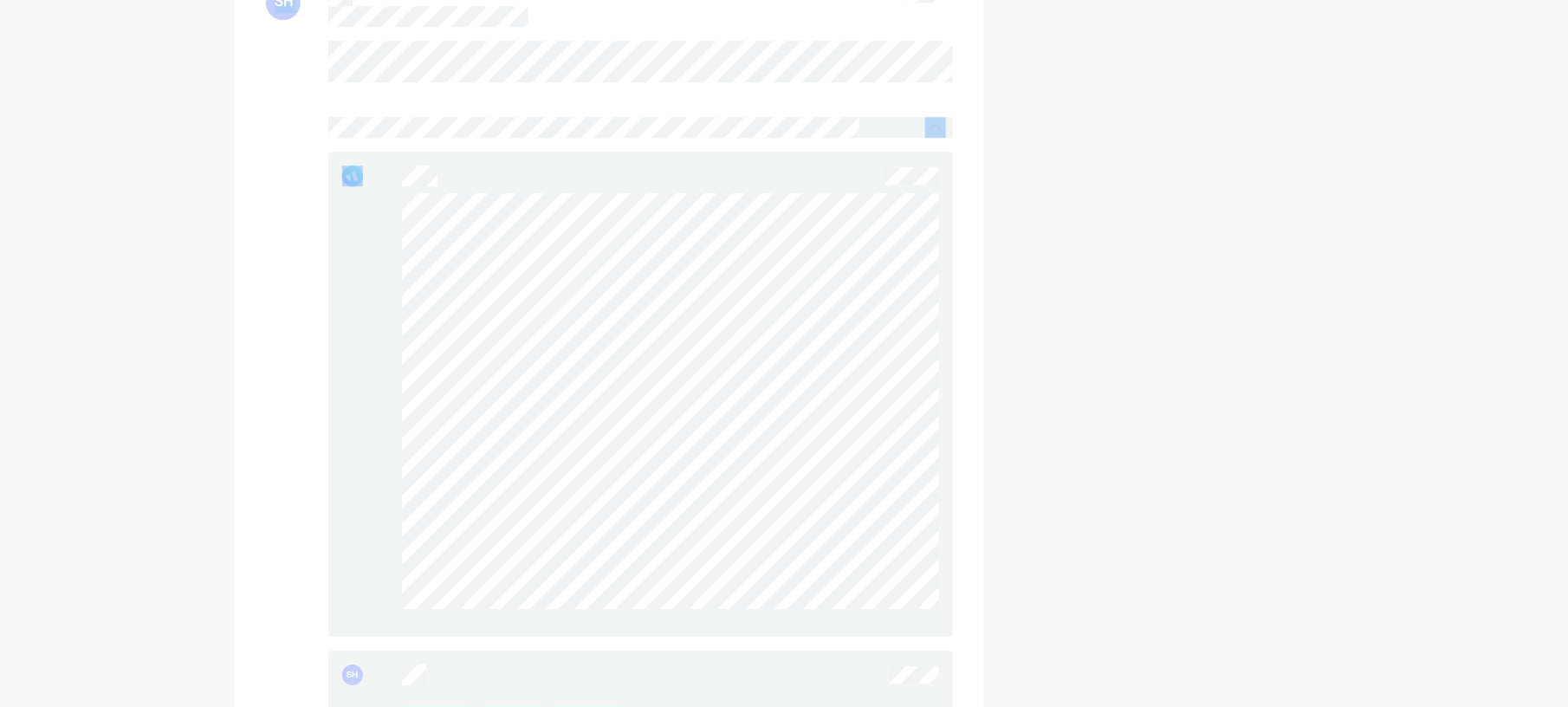 scroll, scrollTop: 3792, scrollLeft: 0, axis: vertical 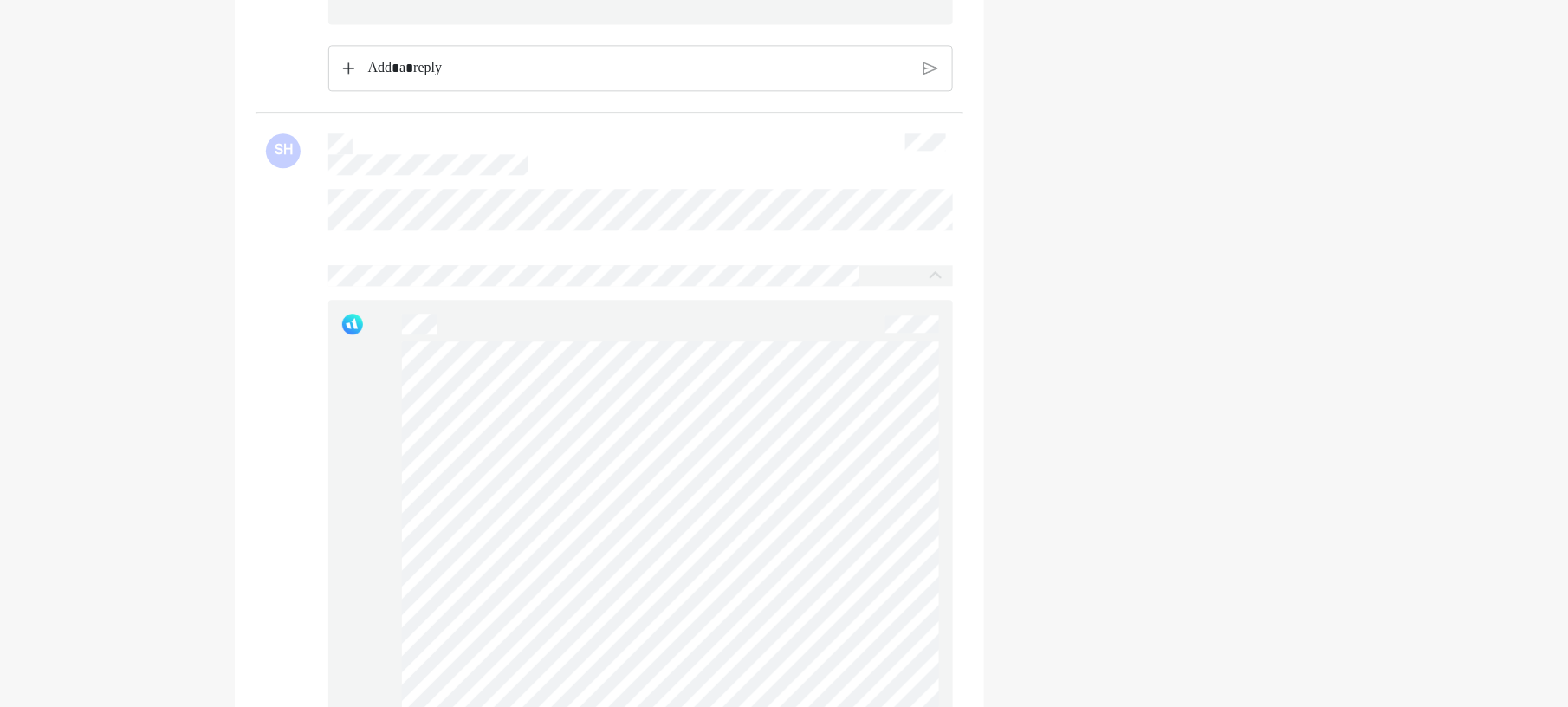 click at bounding box center [641, 542] 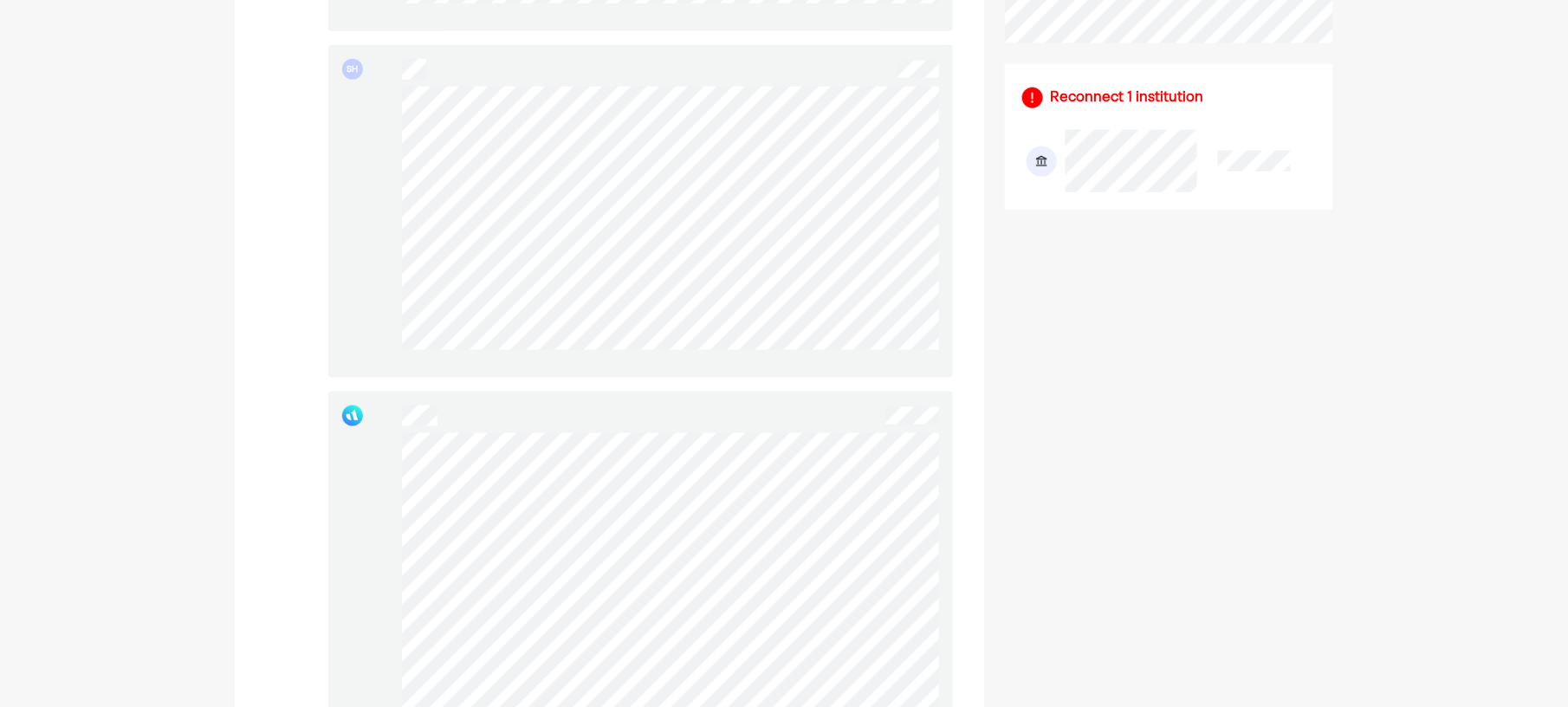 scroll, scrollTop: 0, scrollLeft: 0, axis: both 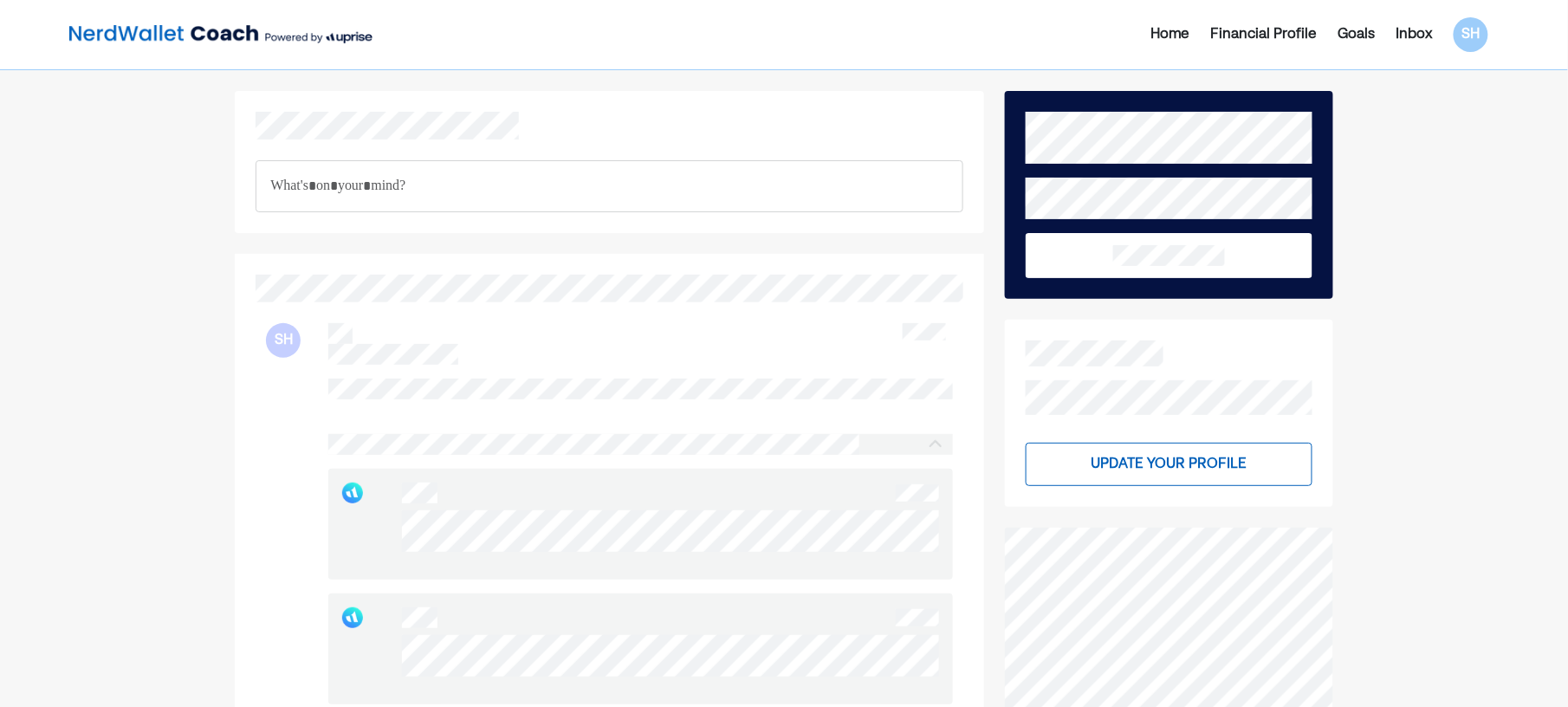 click at bounding box center (221, 35) 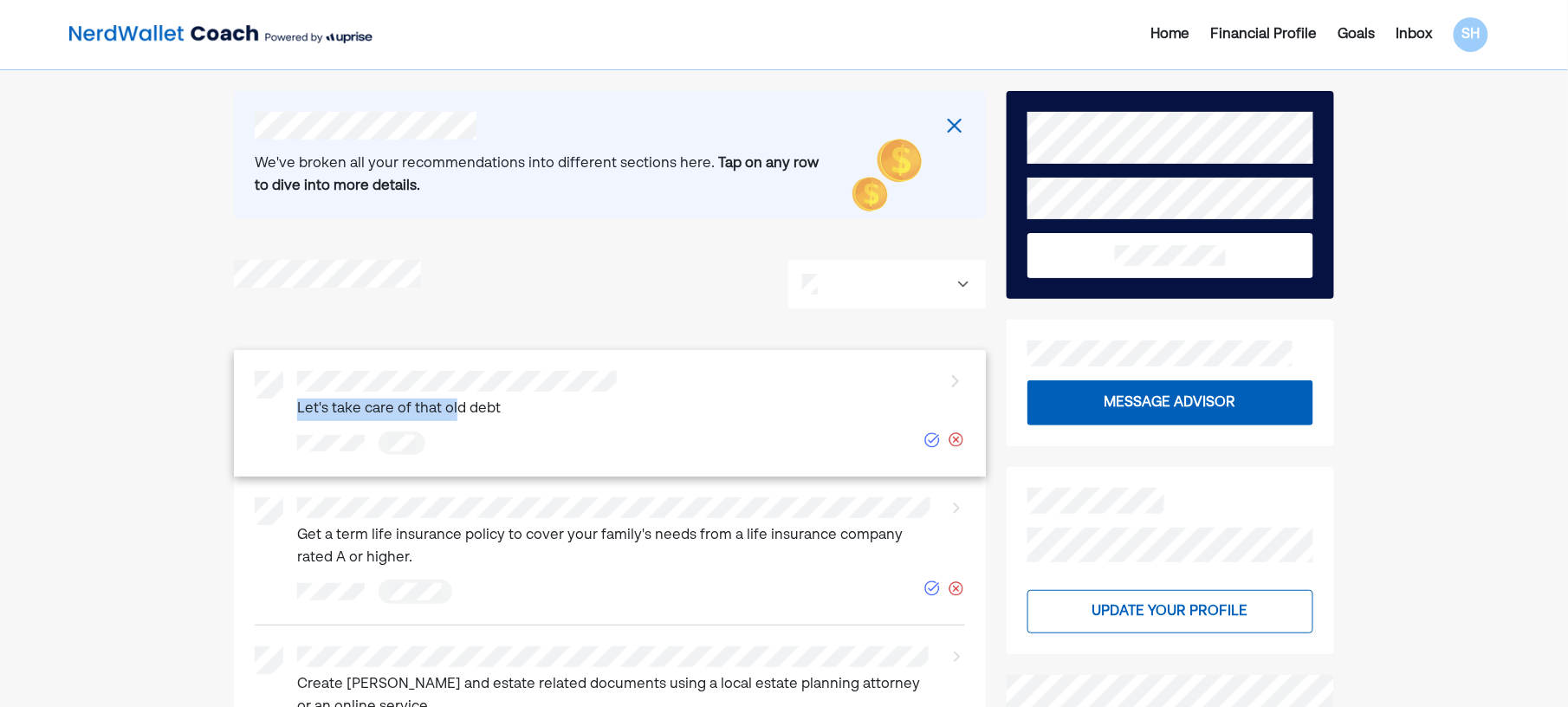 click on "Let's take care of that old debt" at bounding box center (457, 396) 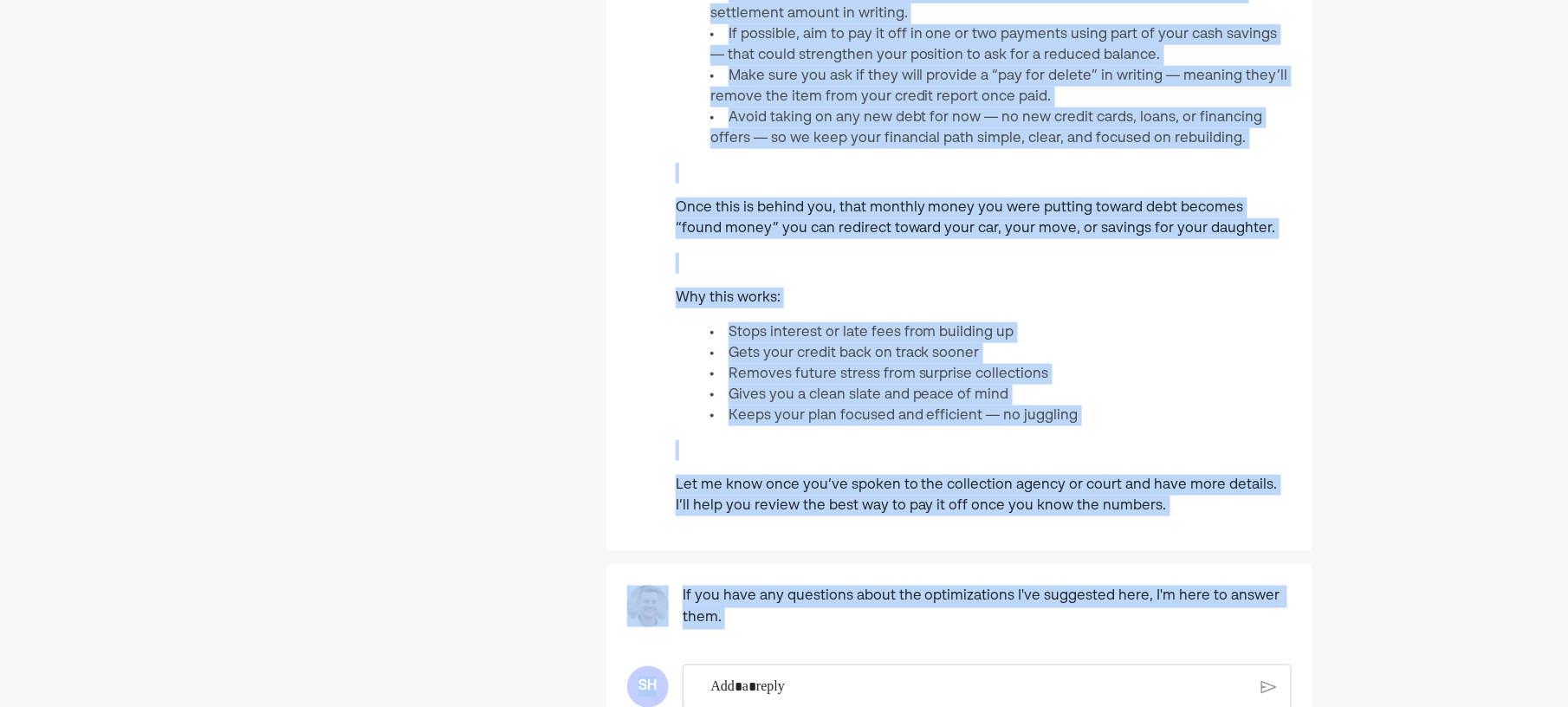 scroll, scrollTop: 632, scrollLeft: 0, axis: vertical 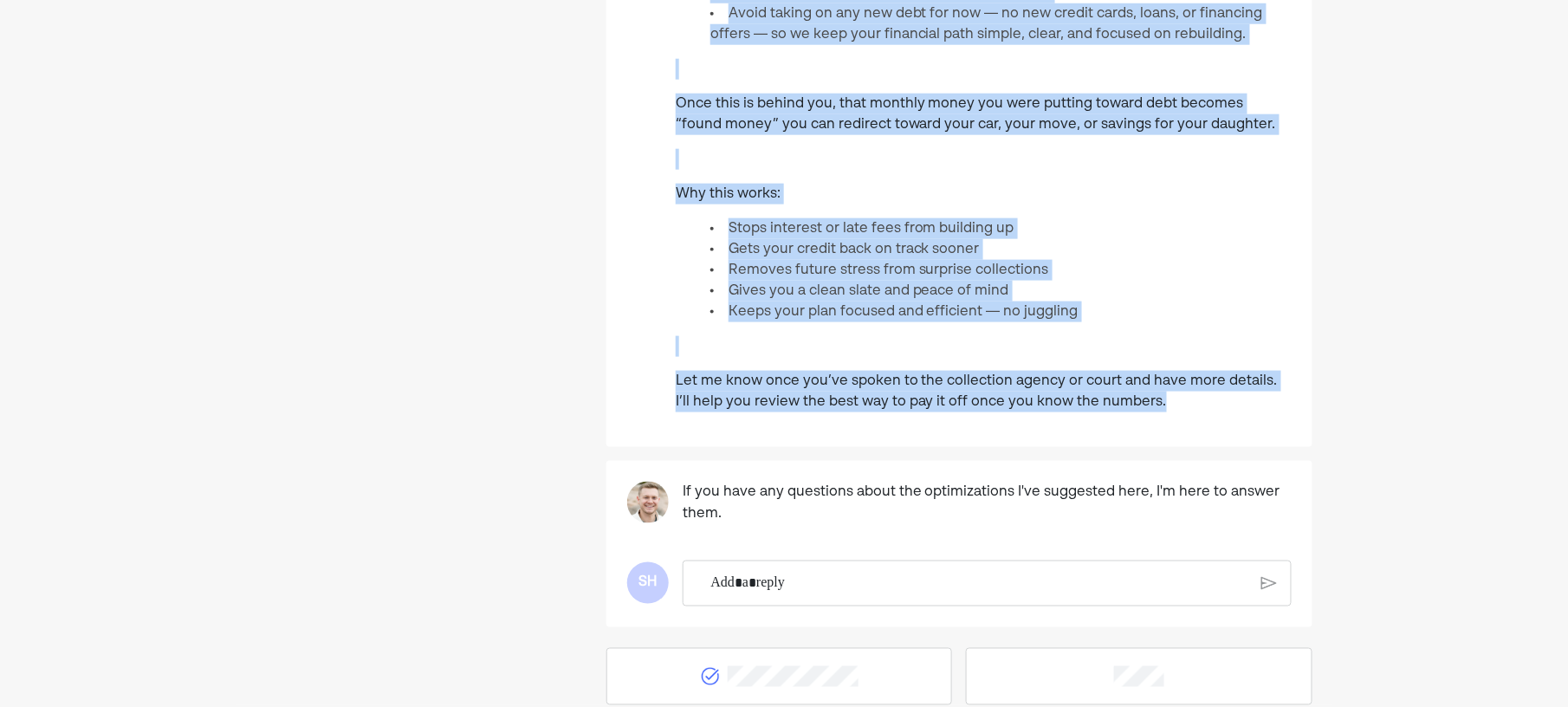 drag, startPoint x: 677, startPoint y: 223, endPoint x: 1157, endPoint y: 420, distance: 518.8535 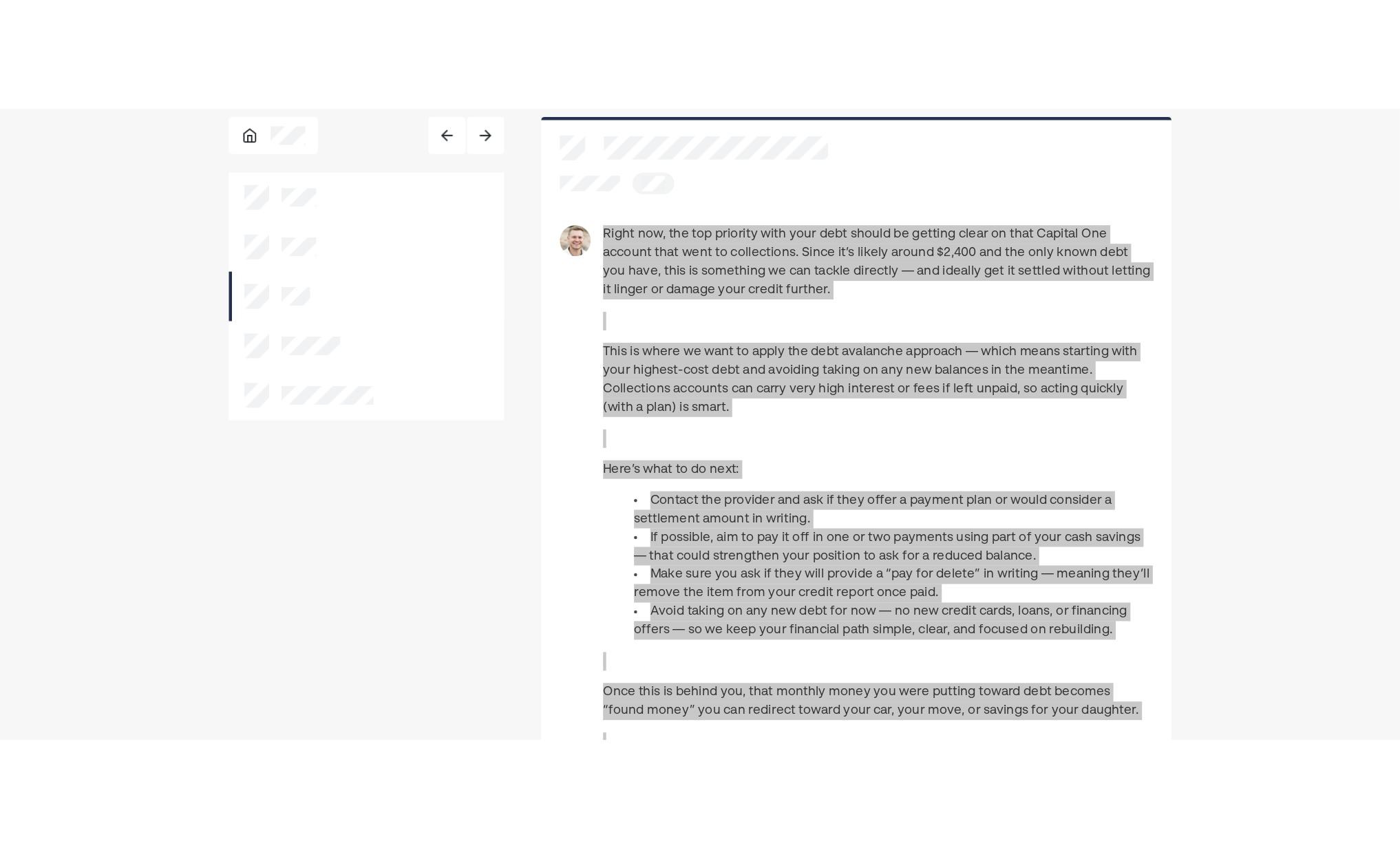 scroll, scrollTop: 0, scrollLeft: 0, axis: both 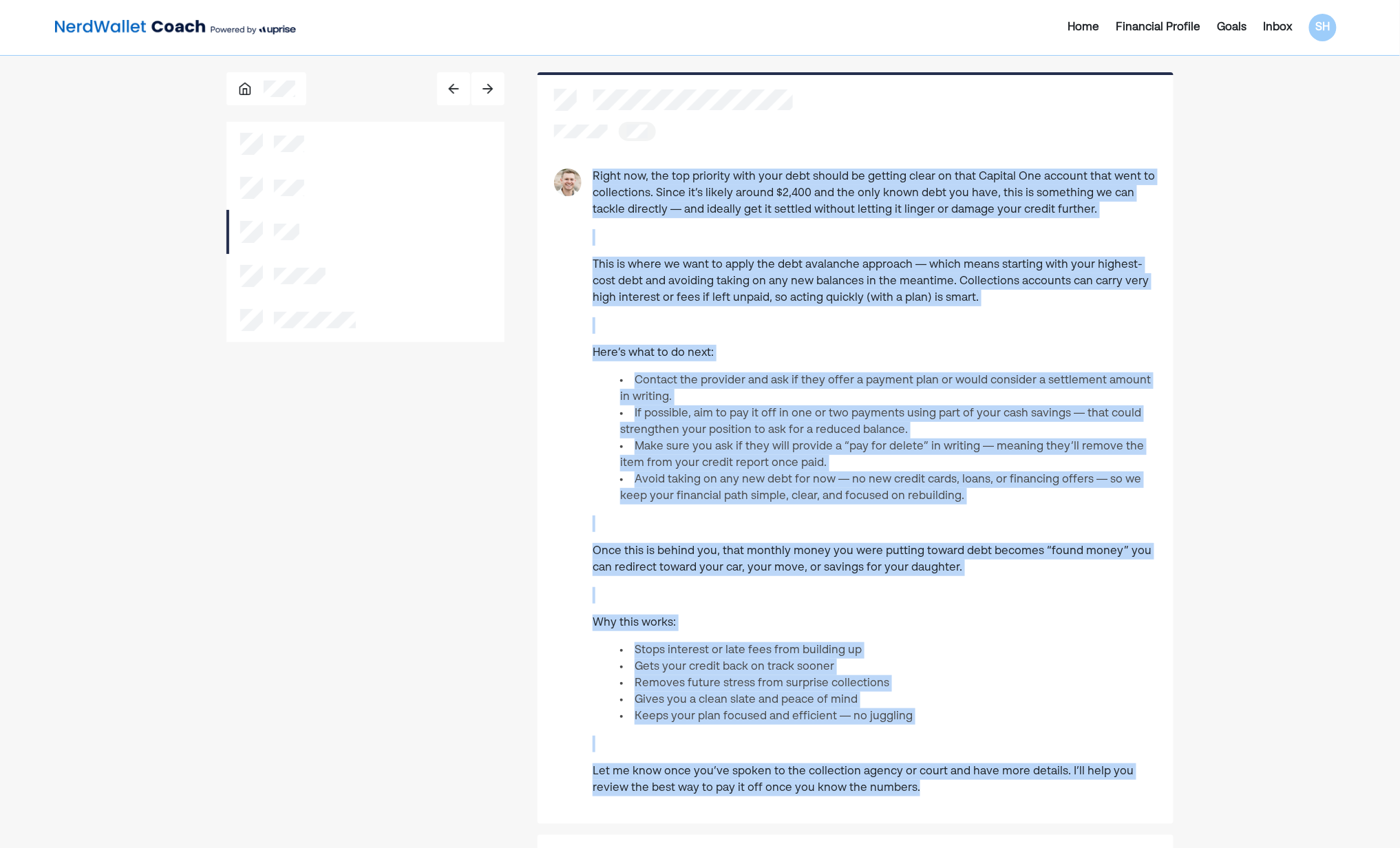 click on "Contact the provider and ask if they offer a payment plan or would consider a settlement amount in writing." at bounding box center (889, 389) 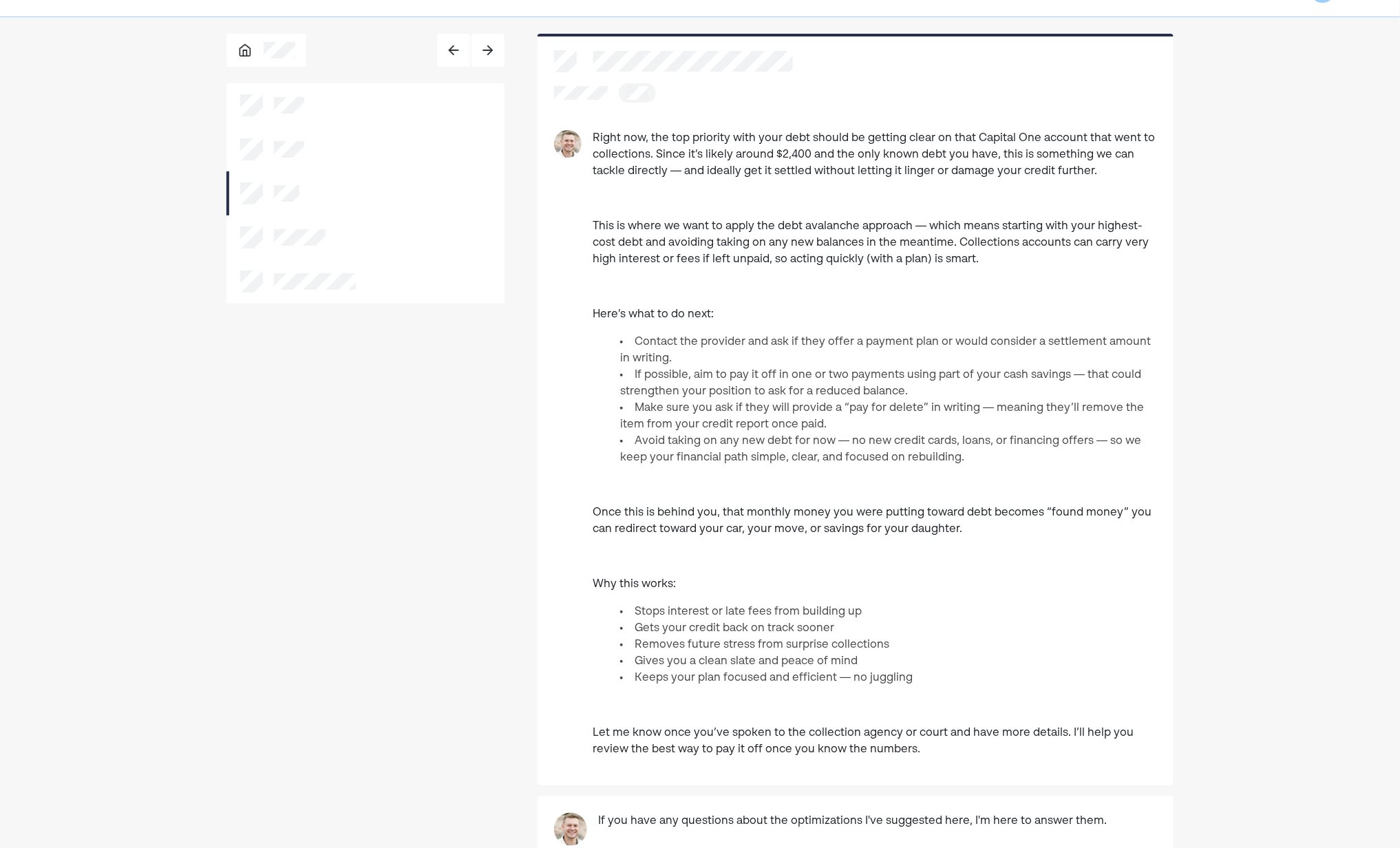 scroll, scrollTop: 0, scrollLeft: 0, axis: both 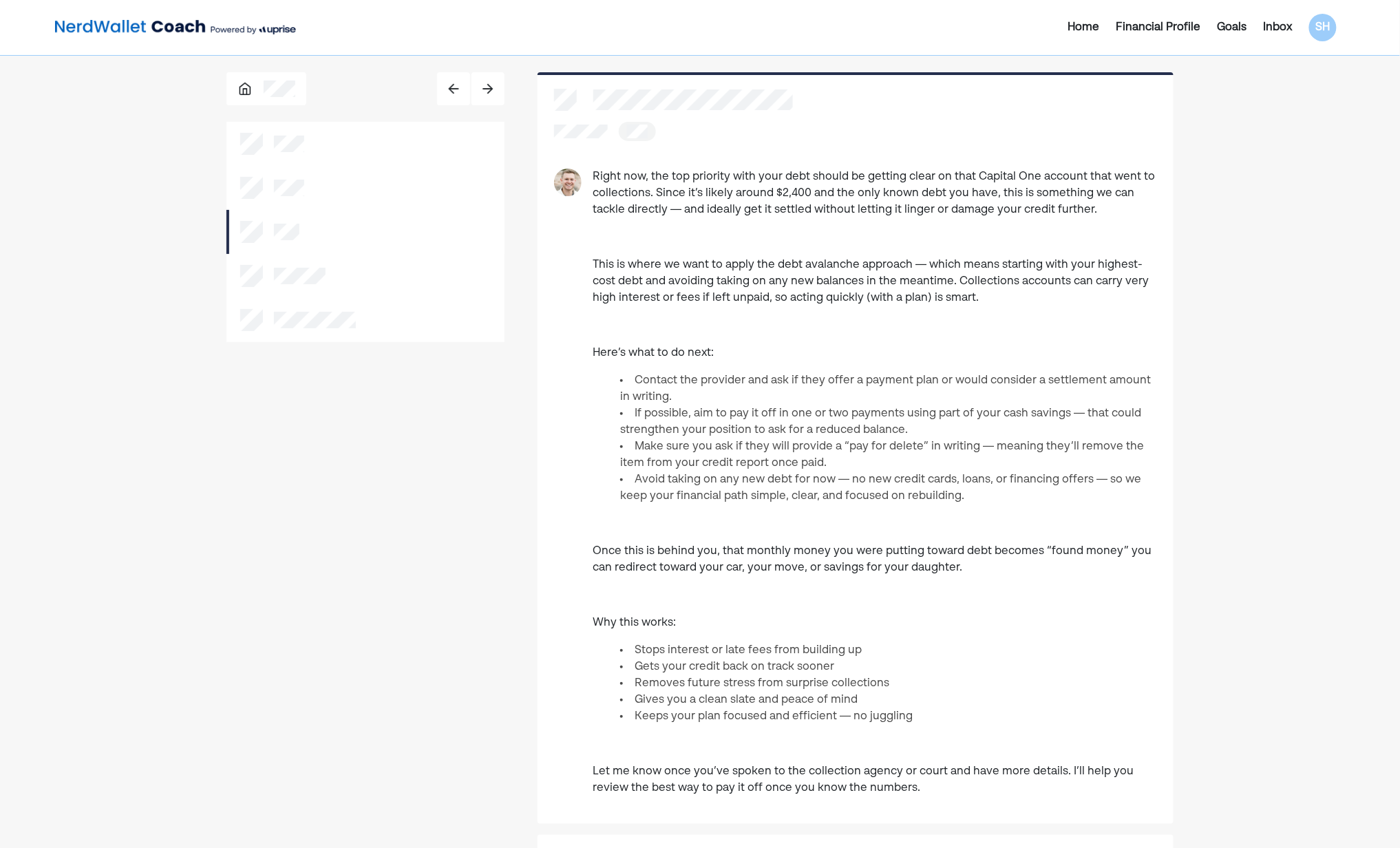 click at bounding box center [365, 544] 